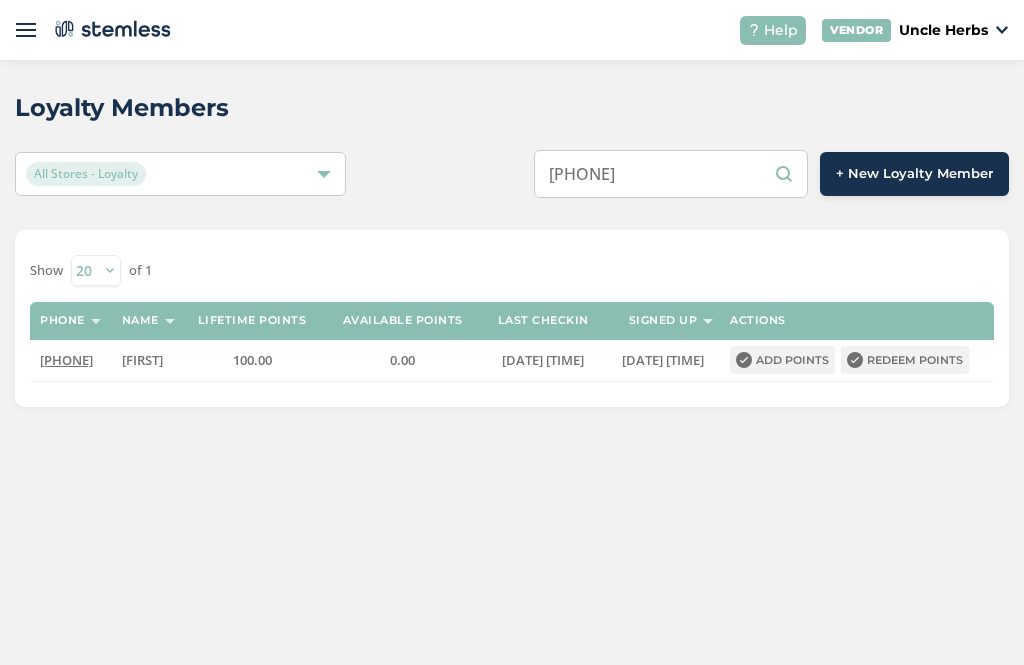 scroll, scrollTop: 0, scrollLeft: 0, axis: both 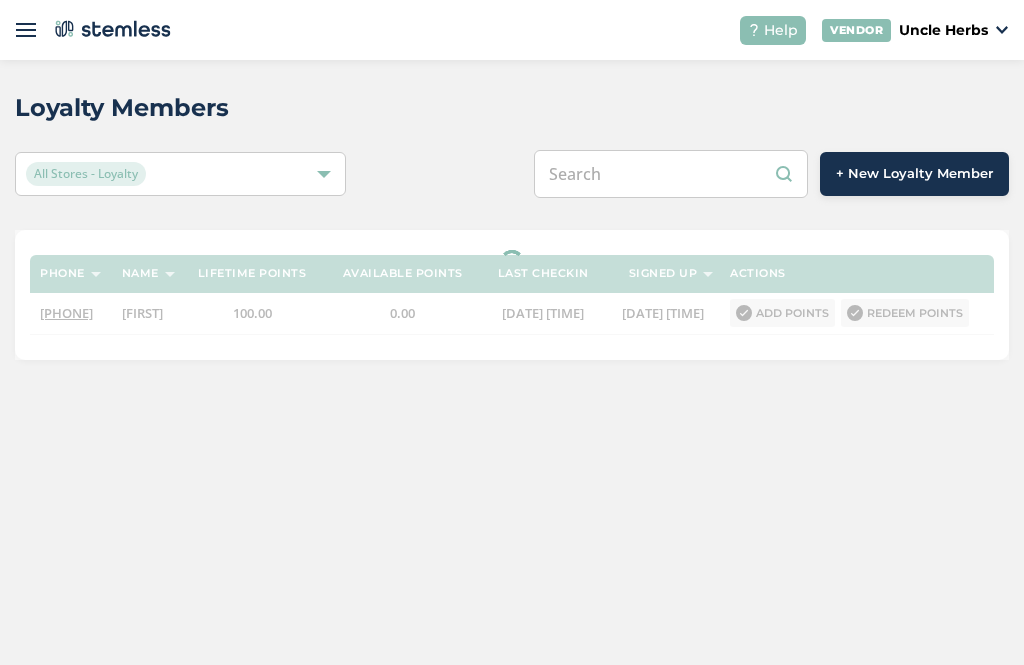 click at bounding box center [671, 174] 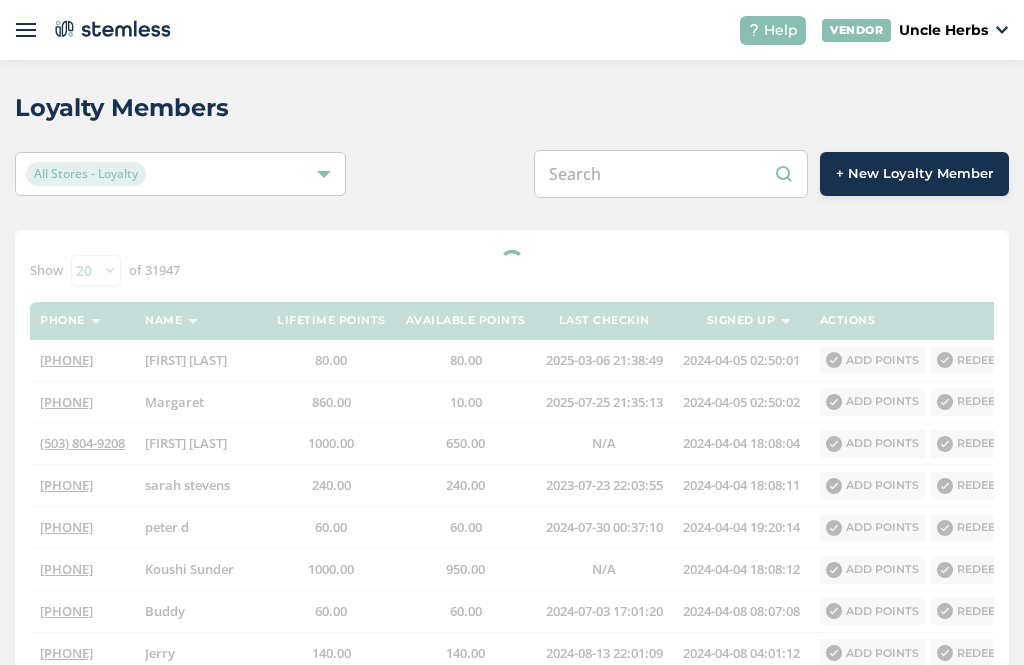 click at bounding box center [671, 174] 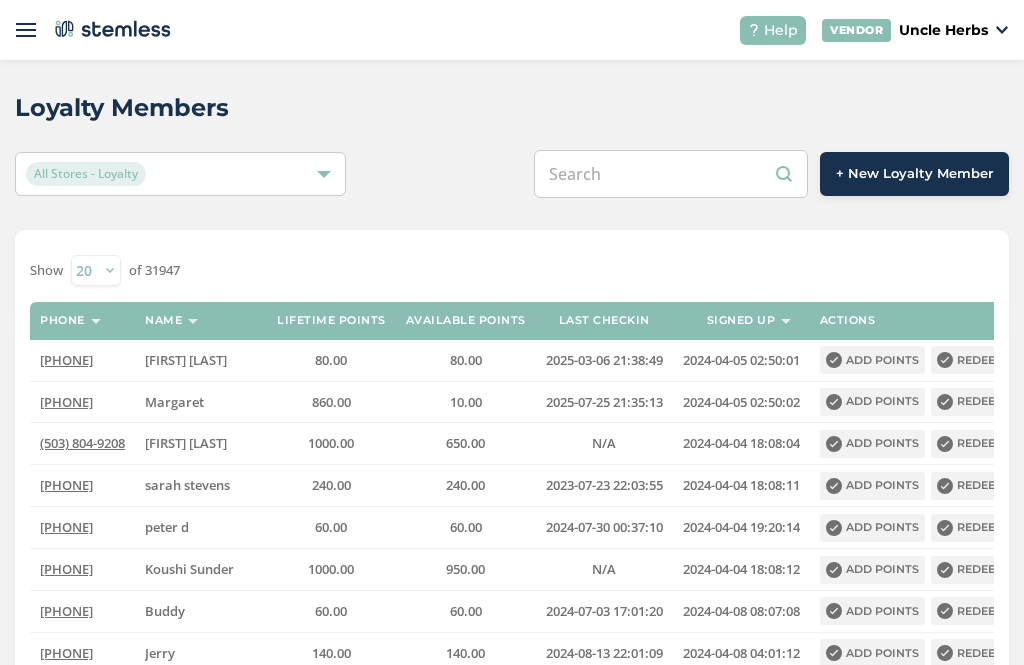 click at bounding box center (671, 174) 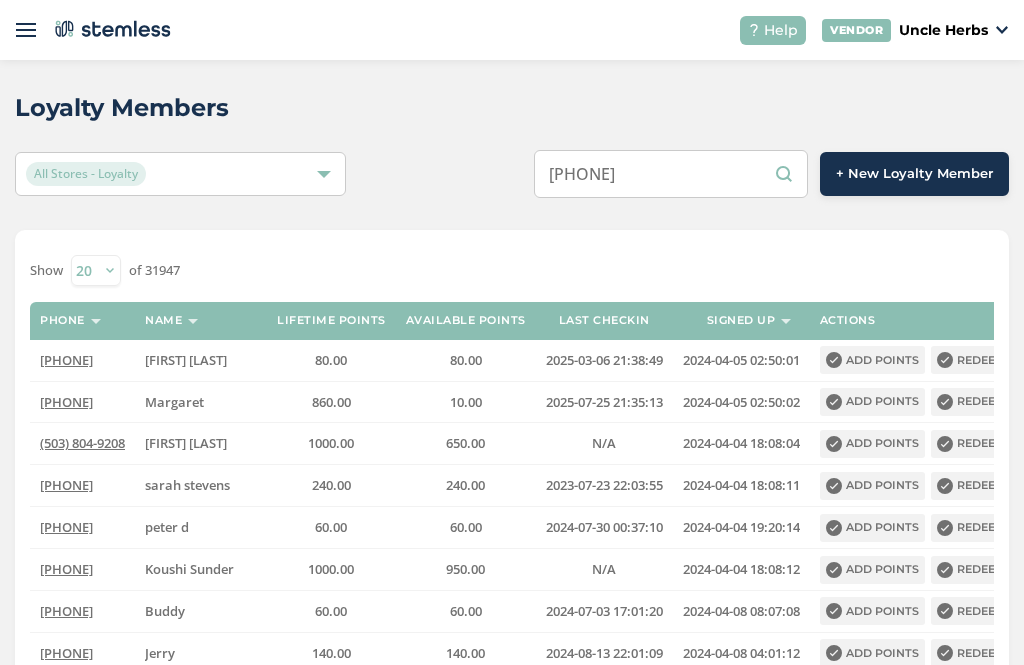 click on "[PHONE]" at bounding box center (671, 174) 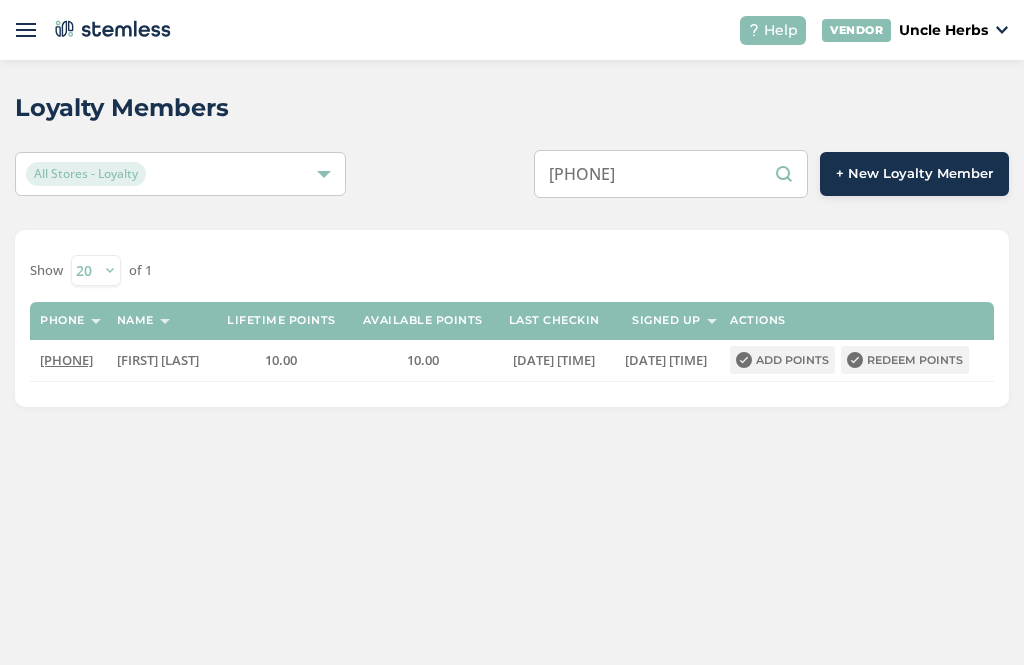 click on "[PHONE]" at bounding box center [671, 174] 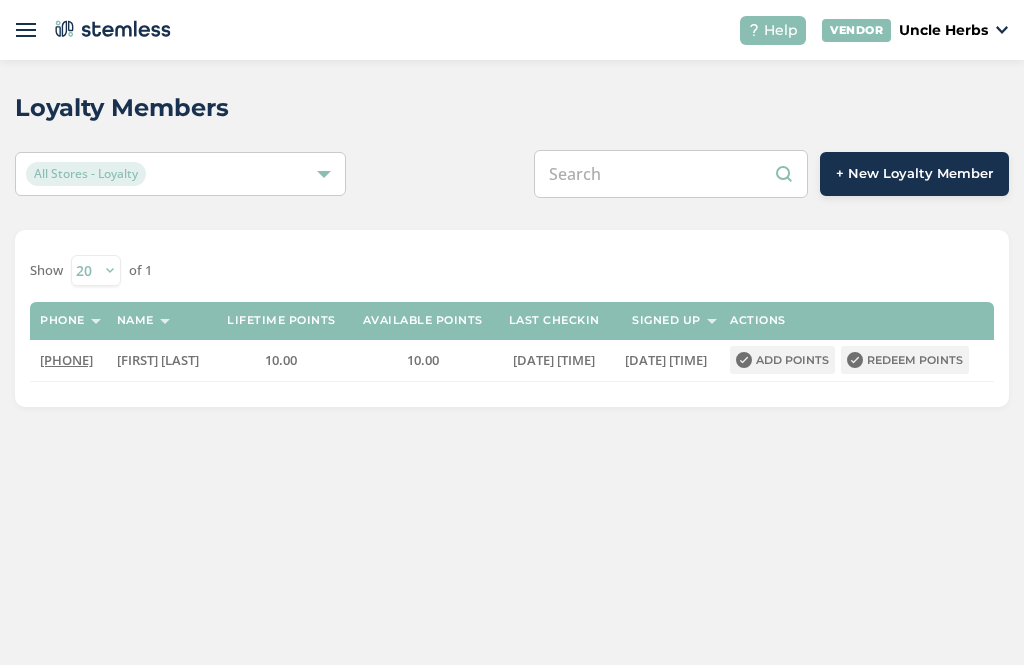 click at bounding box center (671, 174) 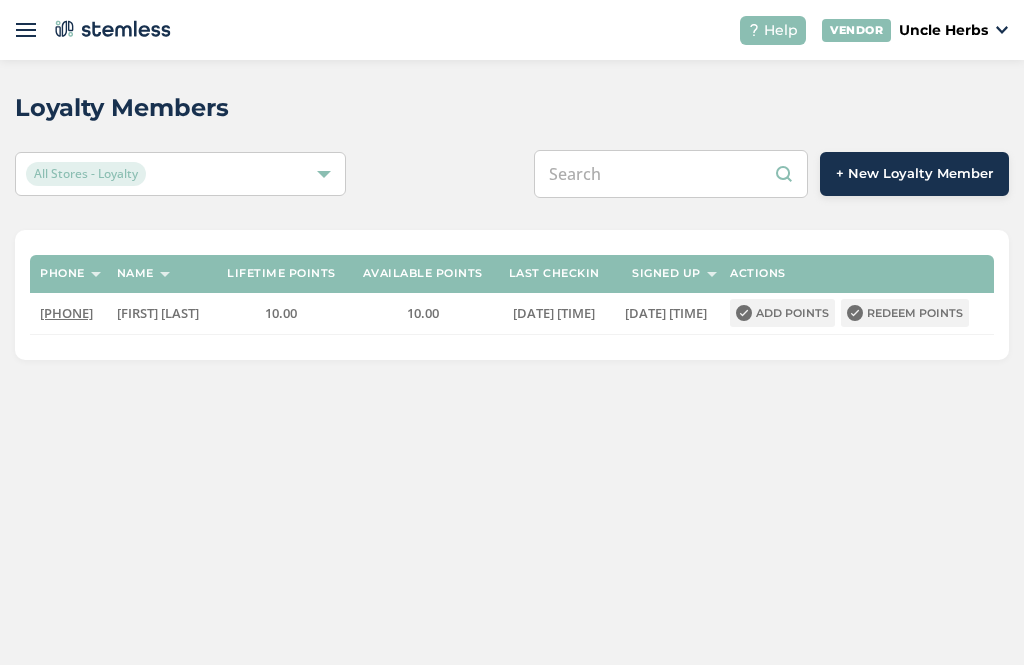 click at bounding box center [671, 174] 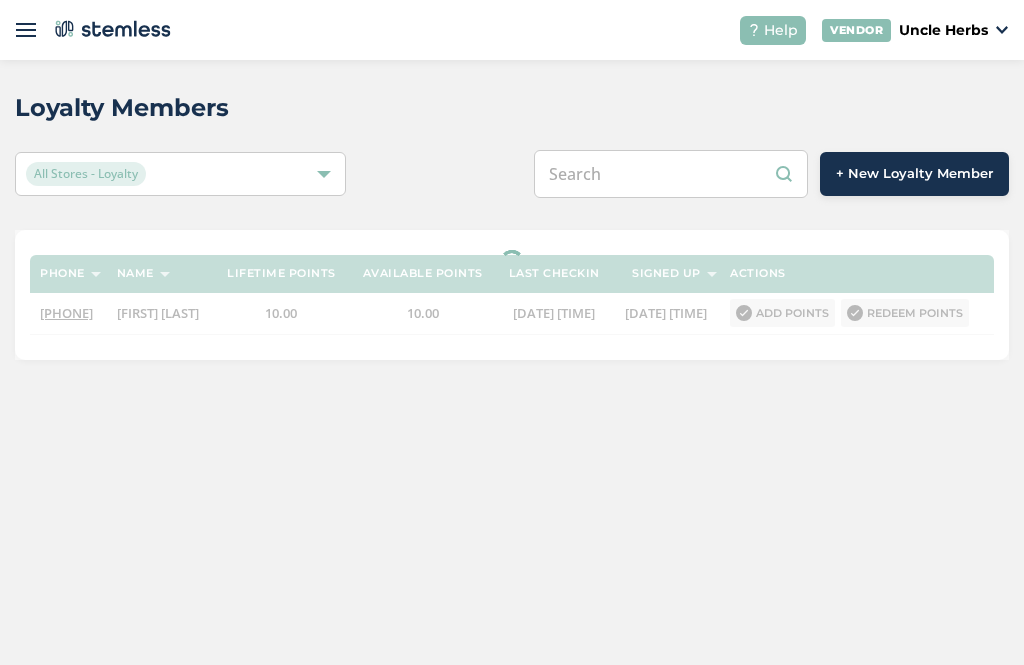 paste on "[PHONE]" 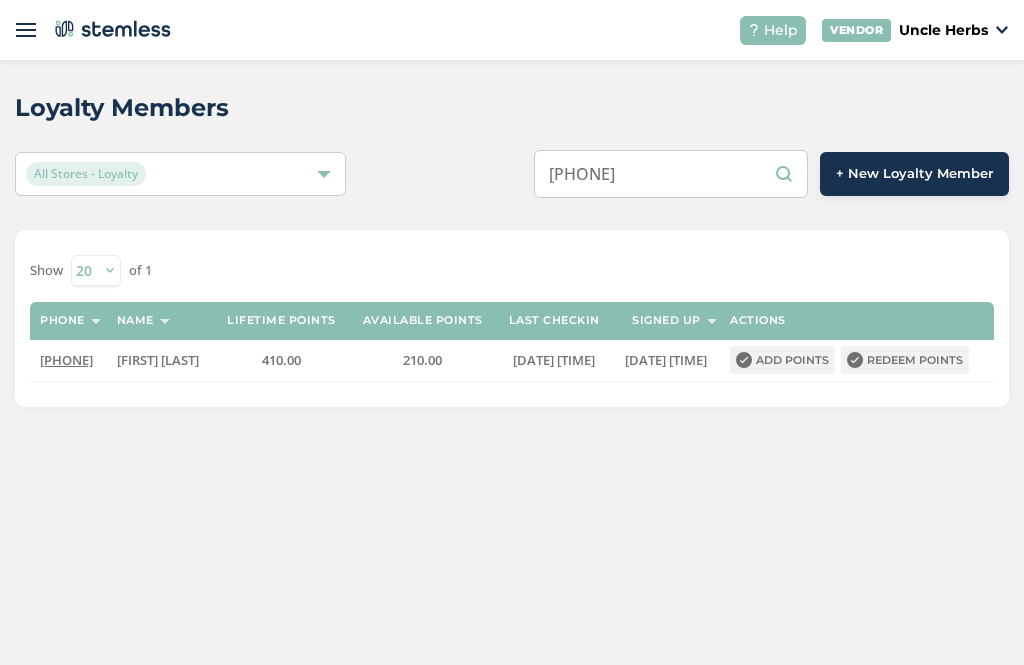 type on "[PHONE]" 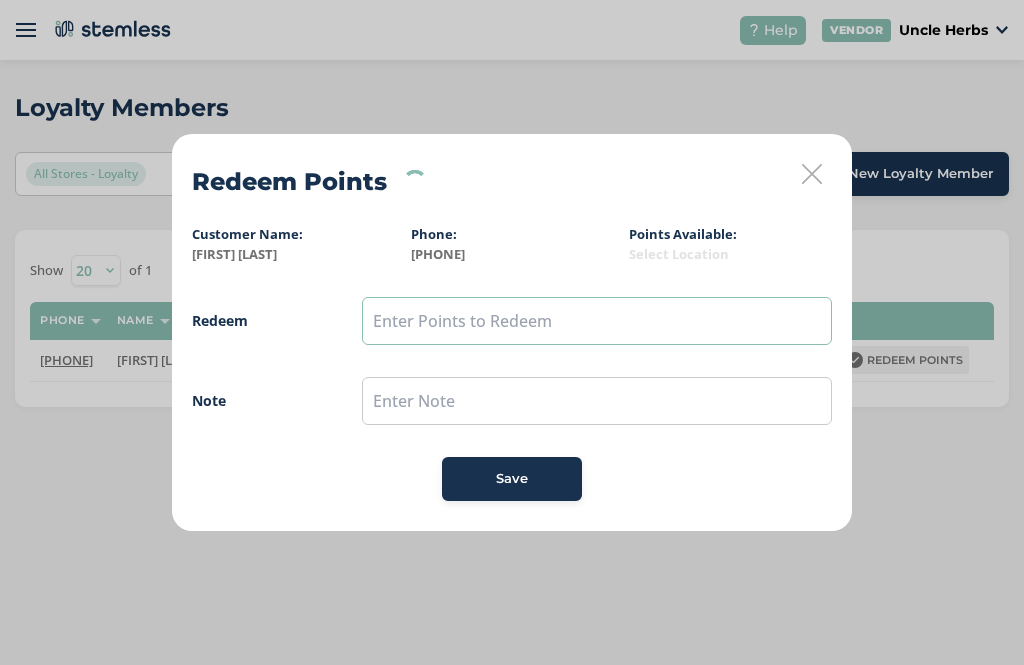 click at bounding box center (597, 321) 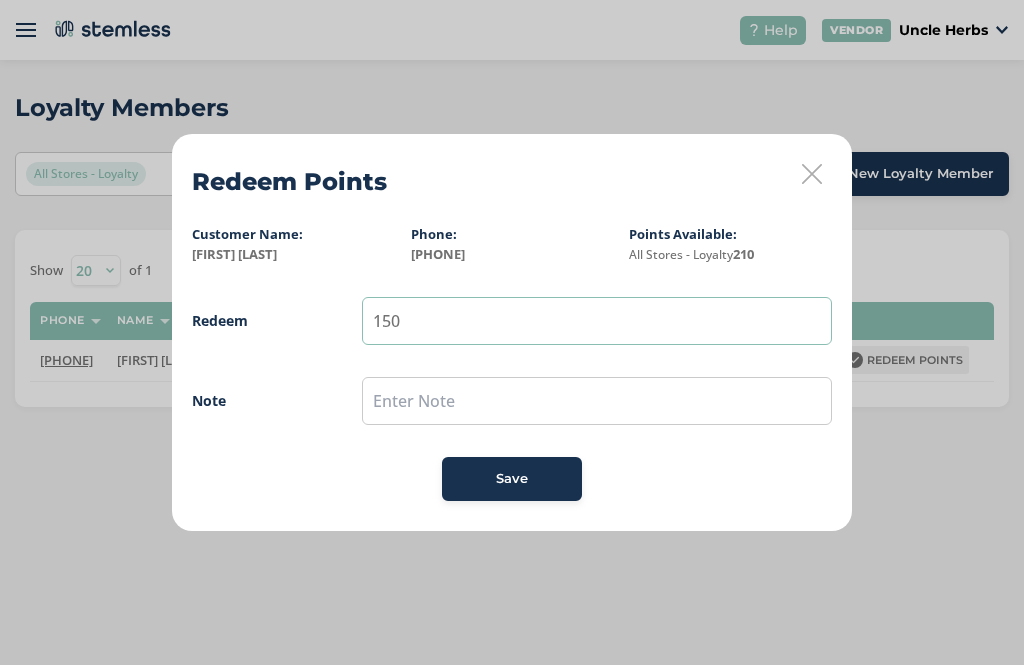 type on "150" 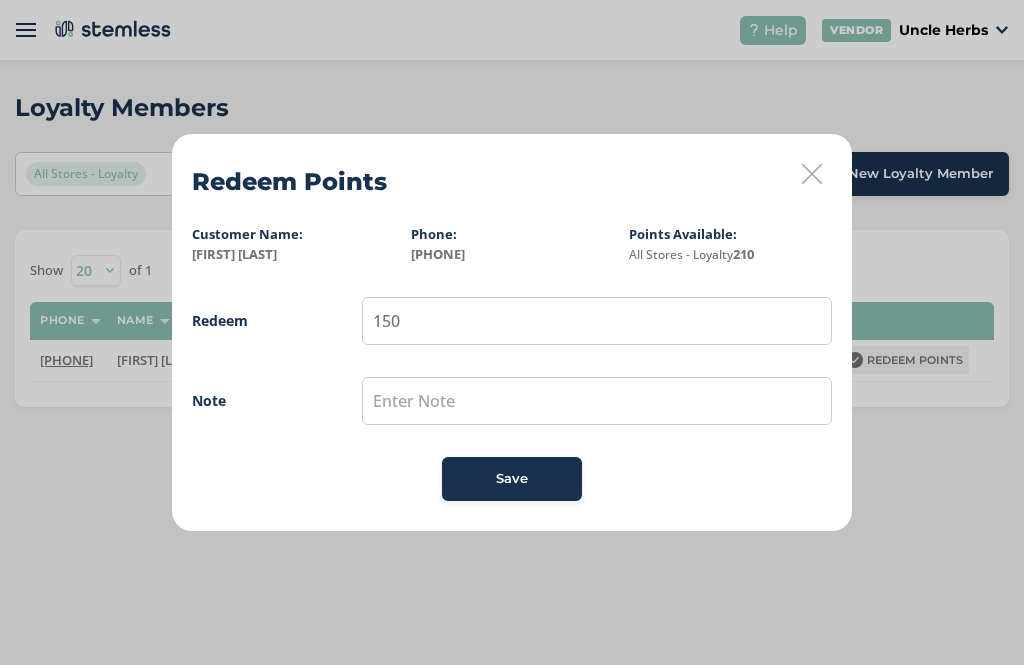 click on "Save" at bounding box center [512, 479] 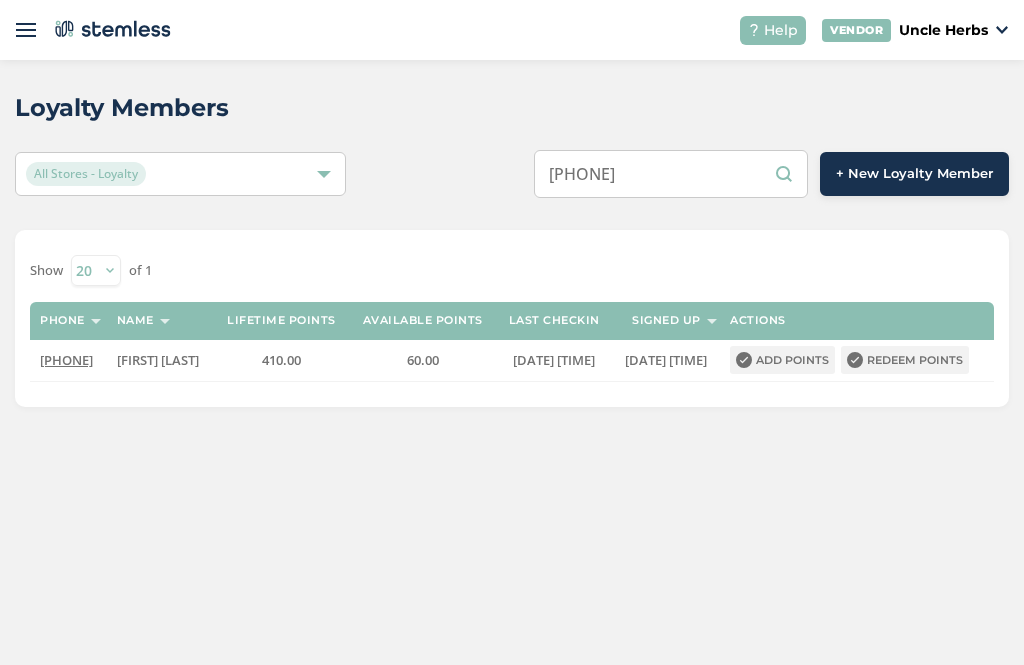 click on "[PHONE]" at bounding box center (671, 174) 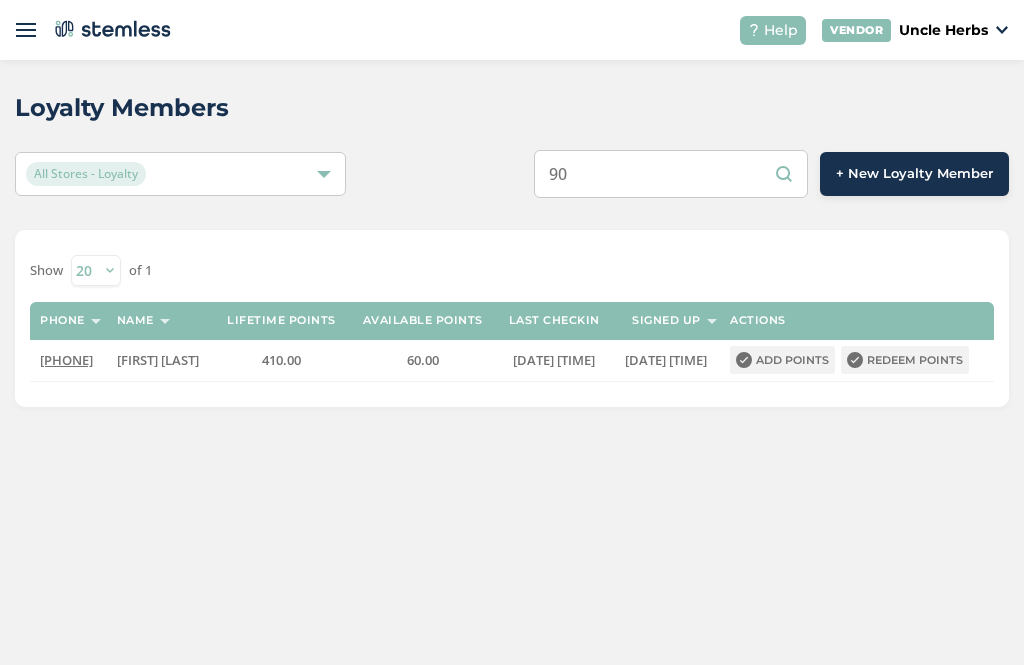 type on "9" 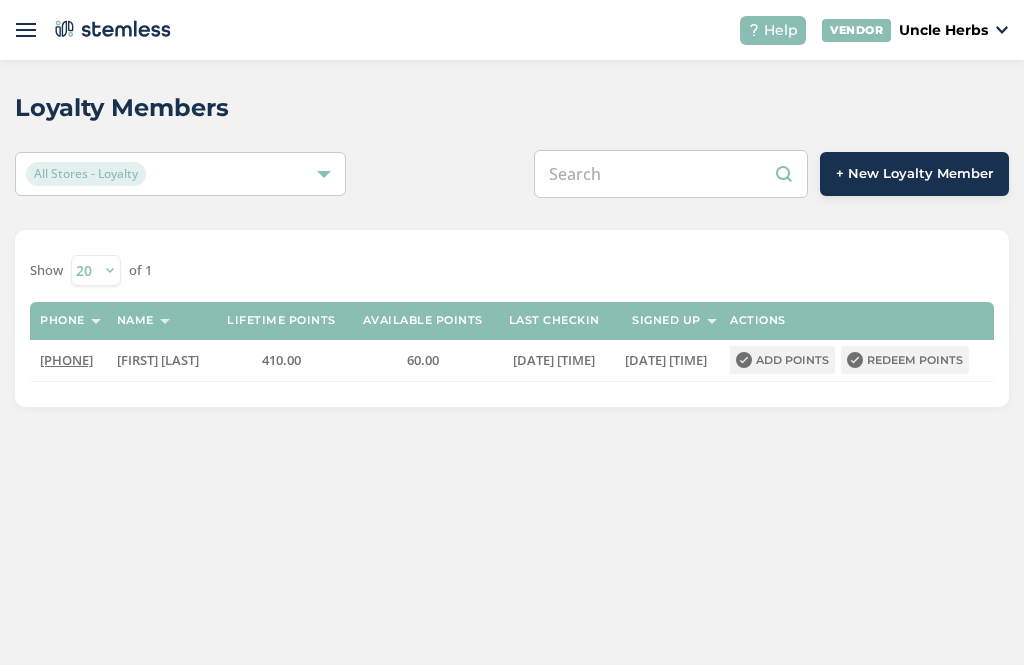 click at bounding box center [671, 174] 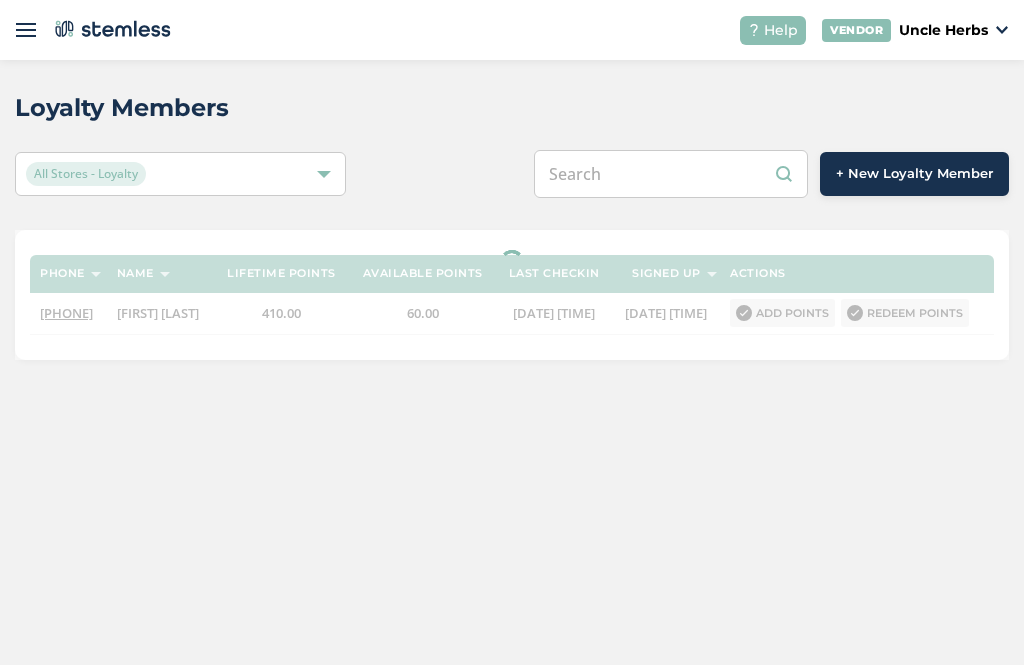paste on "[PHONE]" 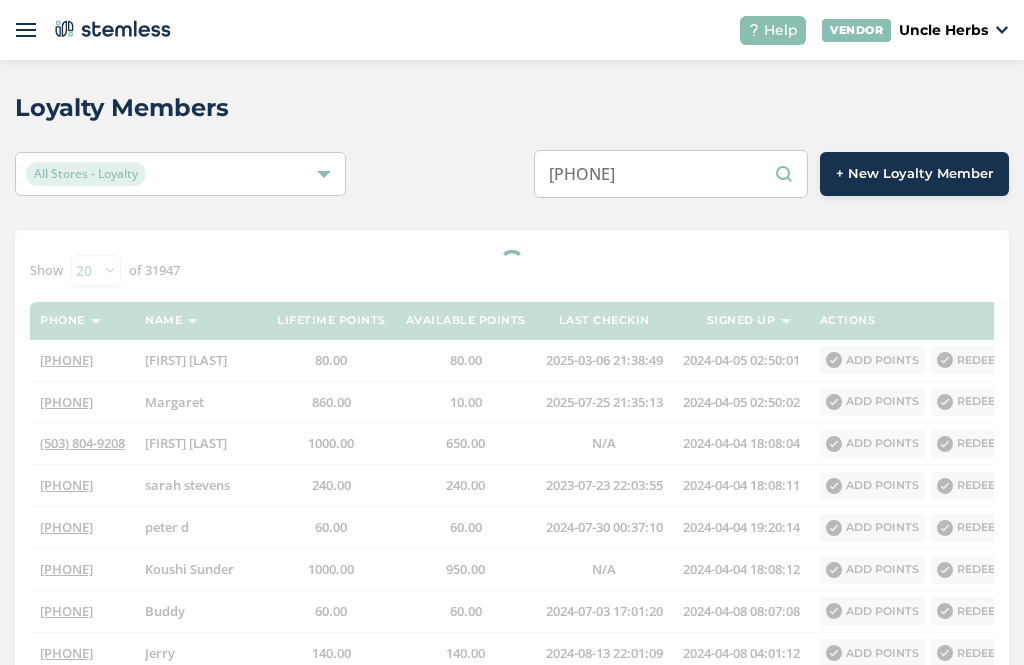 click on "[PHONE]" at bounding box center [671, 174] 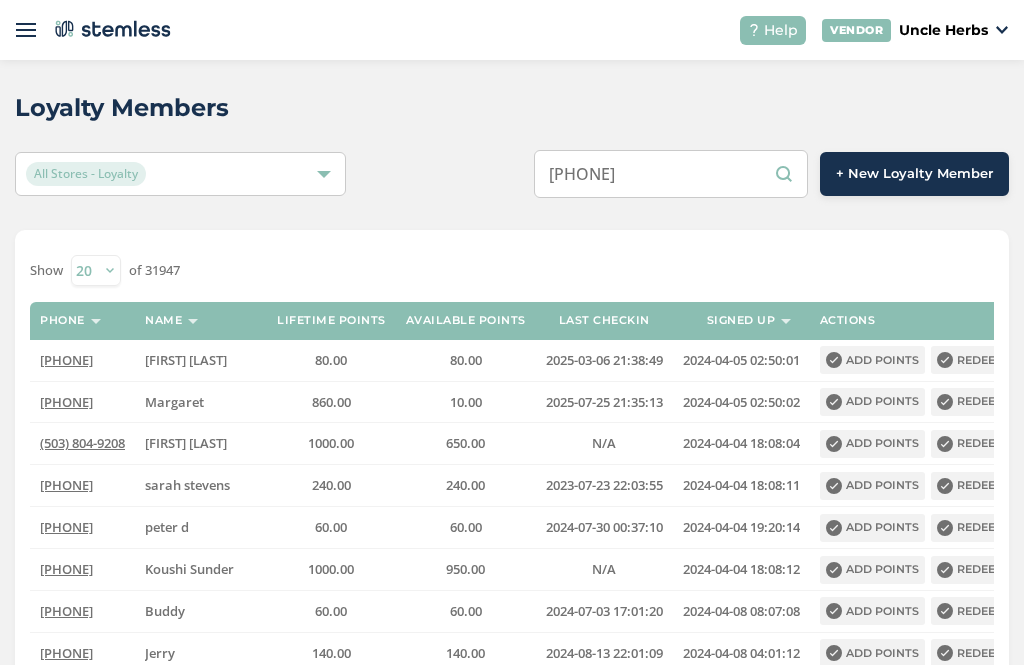 click on "[PHONE]" at bounding box center (671, 174) 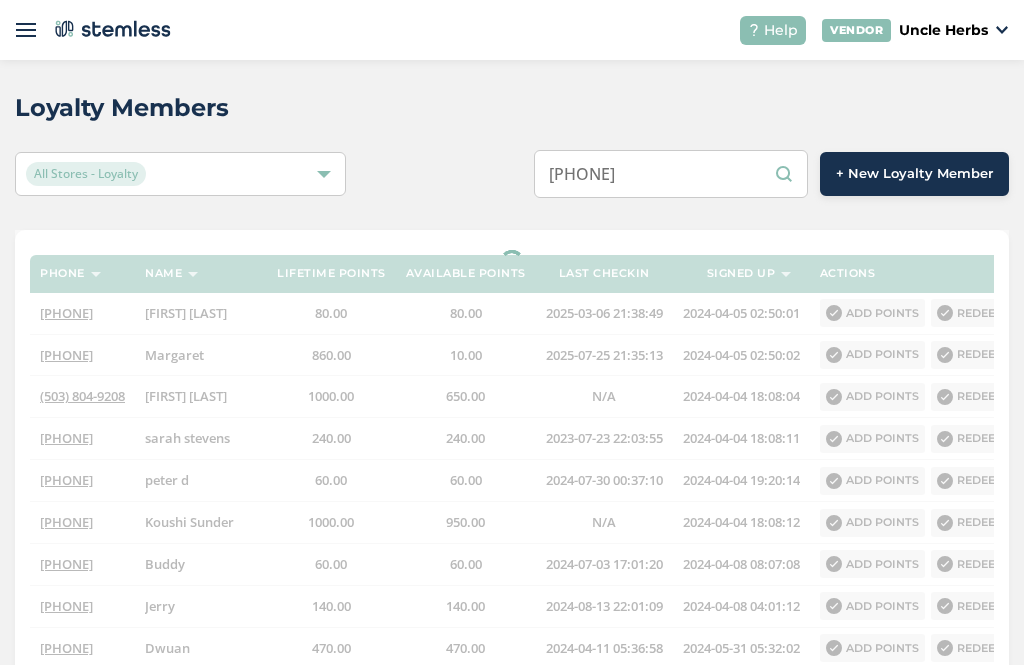 click on "[PHONE]" at bounding box center [671, 174] 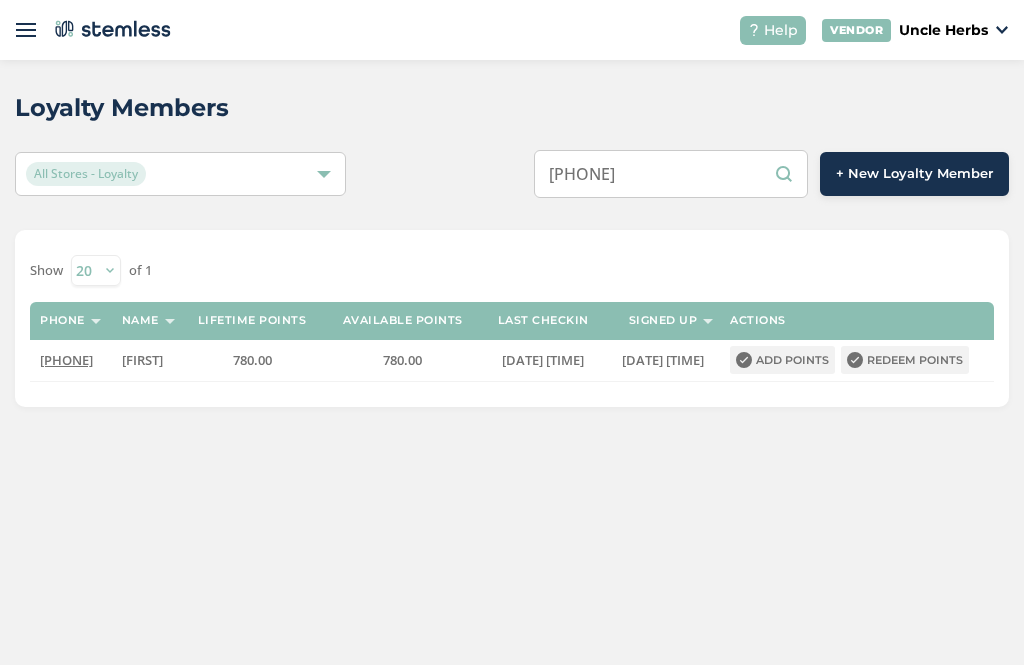 type on "[PHONE]" 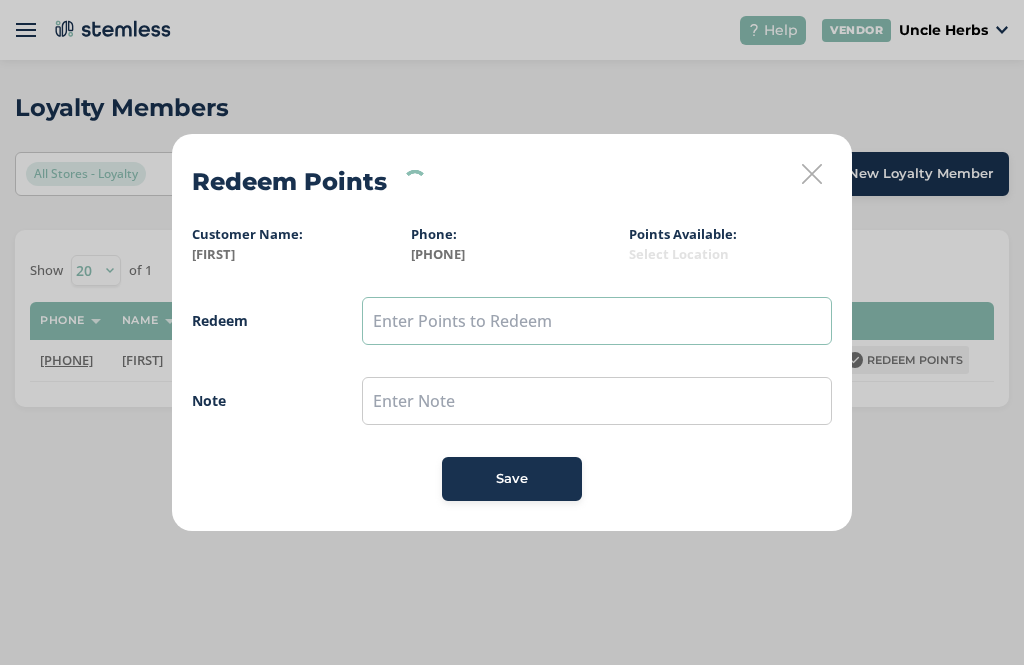 click at bounding box center (597, 321) 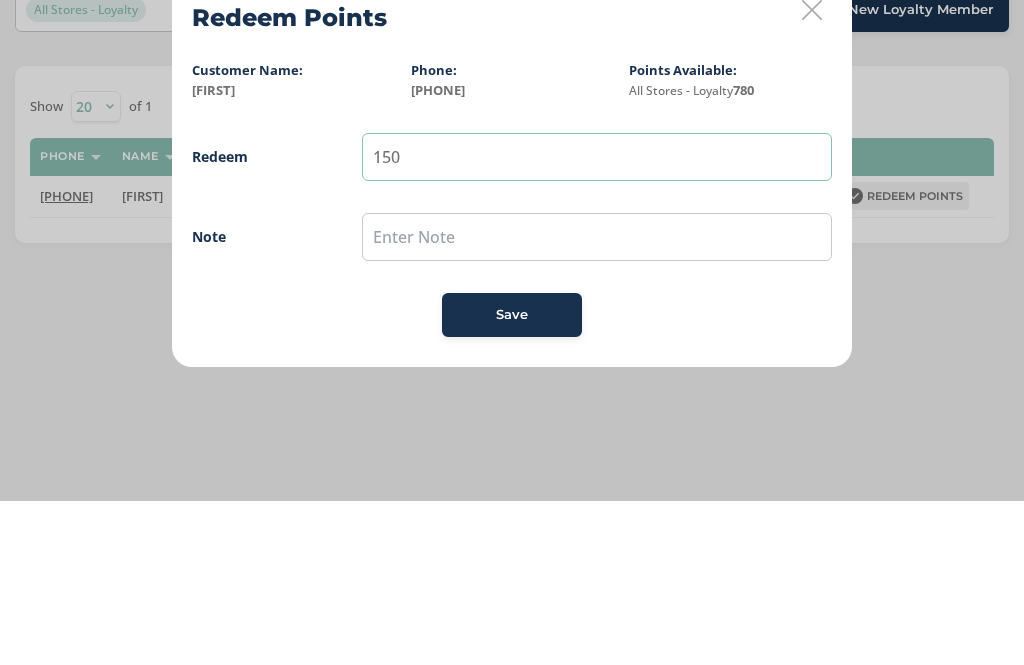 type on "150" 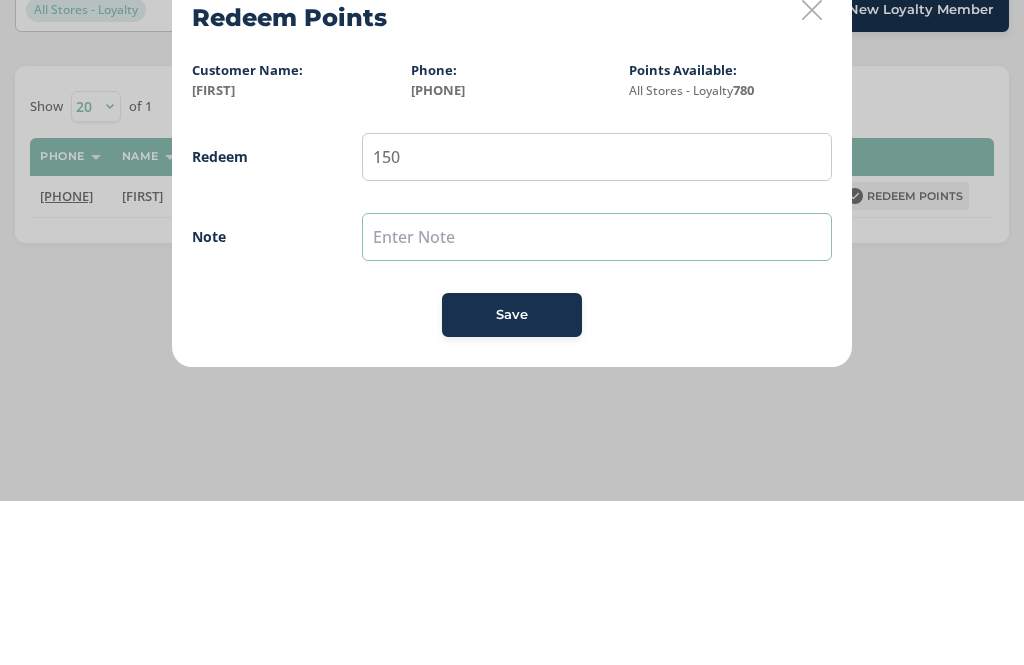 click at bounding box center (597, 401) 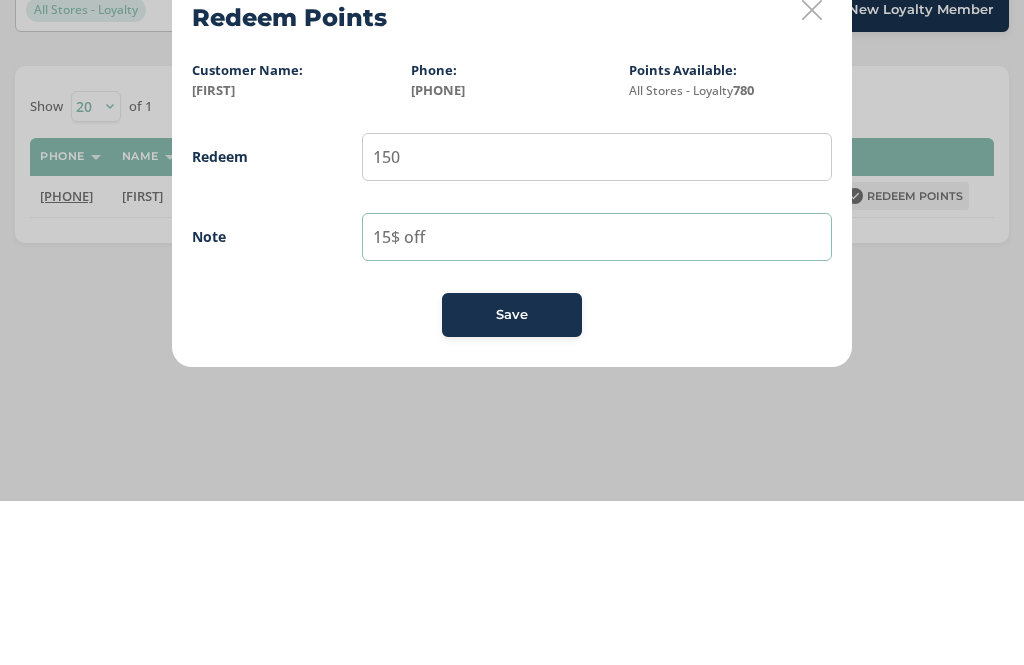 type on "15$ off" 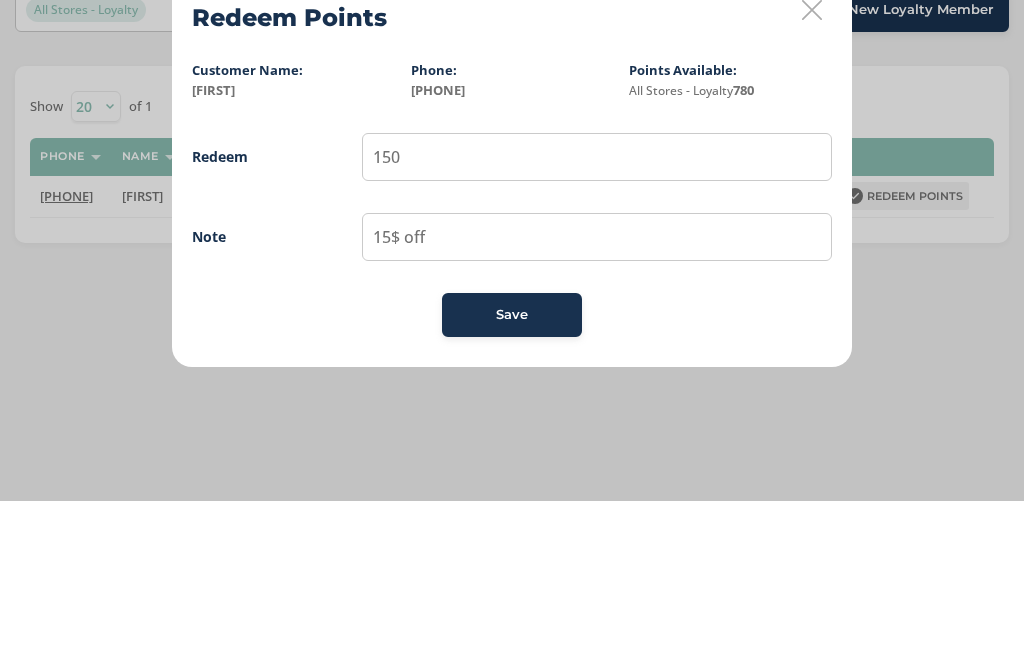 click on "Save" at bounding box center [512, 479] 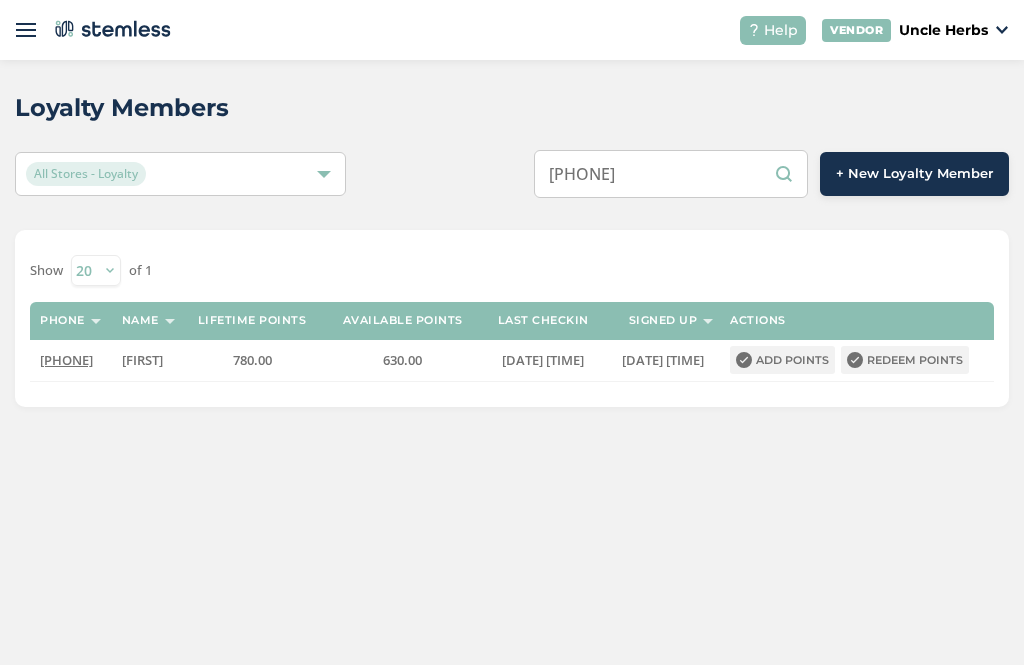 click on "[PHONE]" at bounding box center (671, 174) 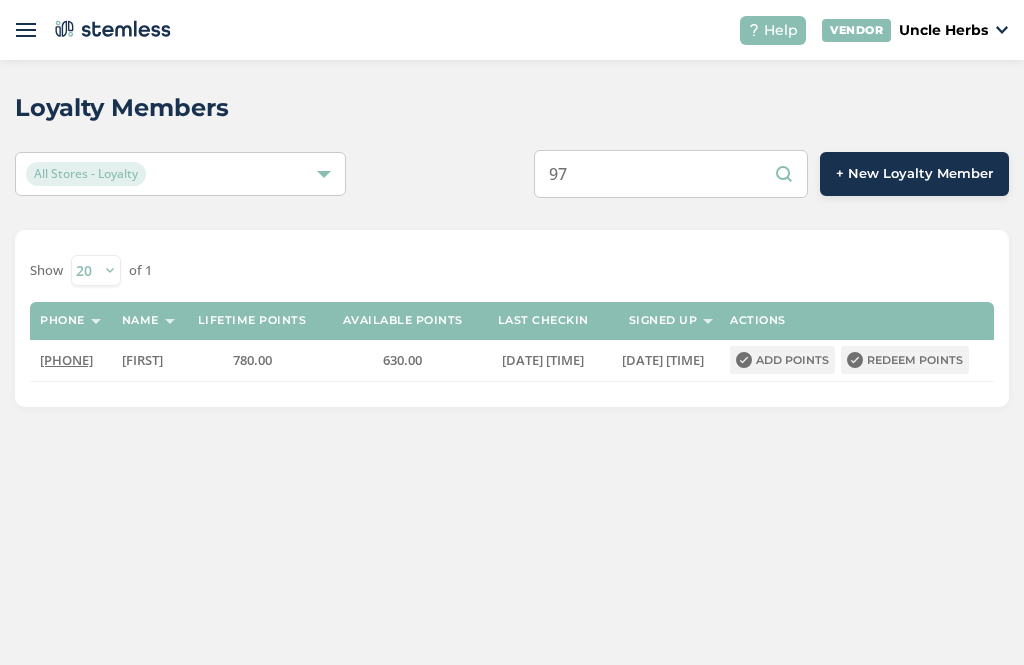 type on "9" 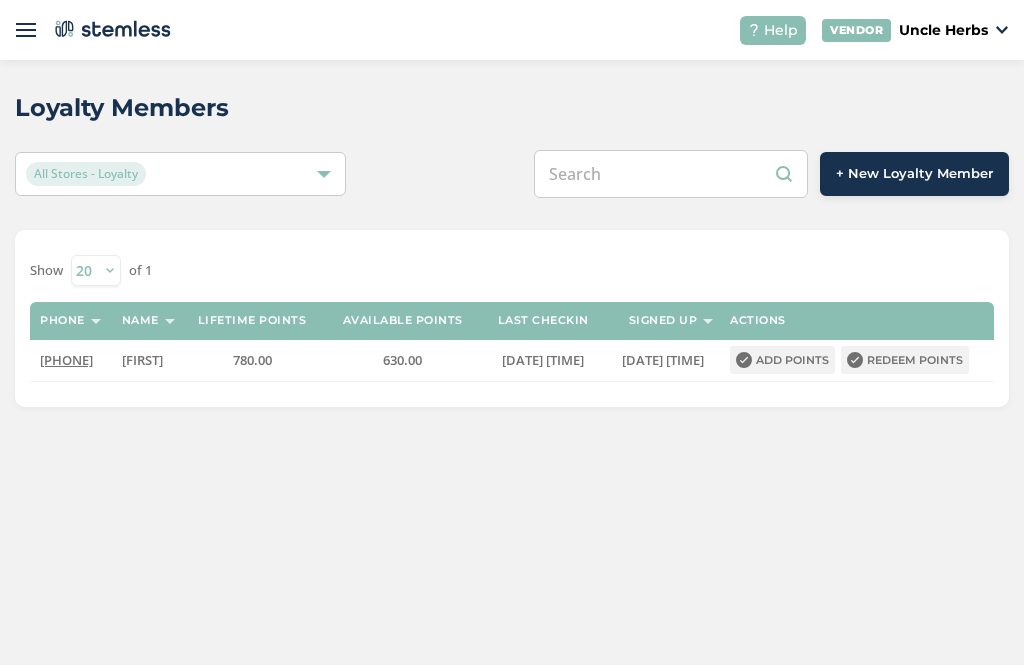 click at bounding box center [671, 174] 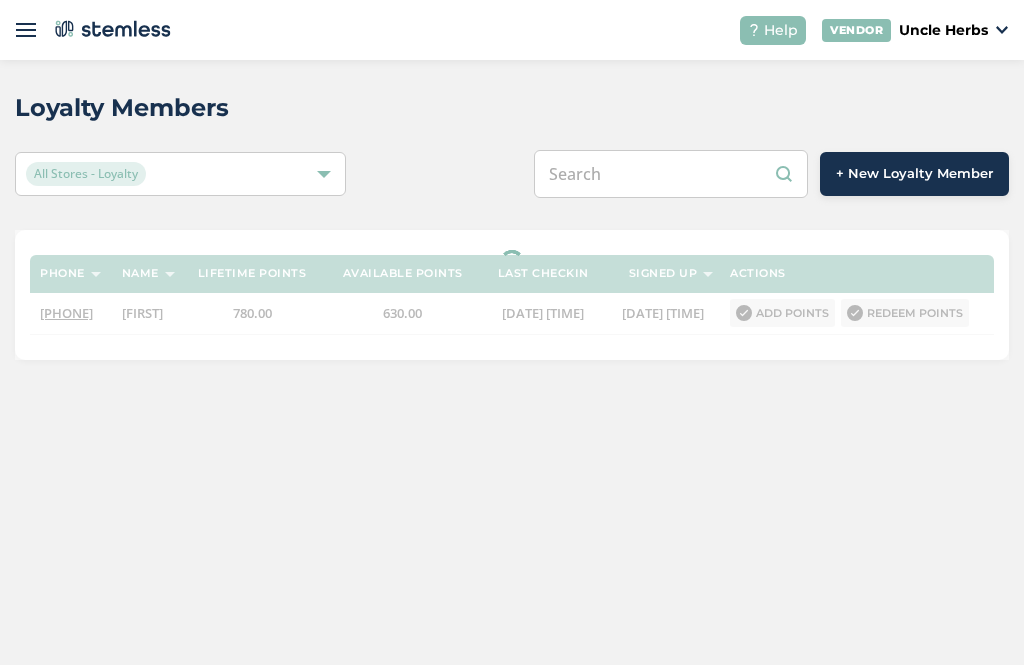 paste on "[PHONE]" 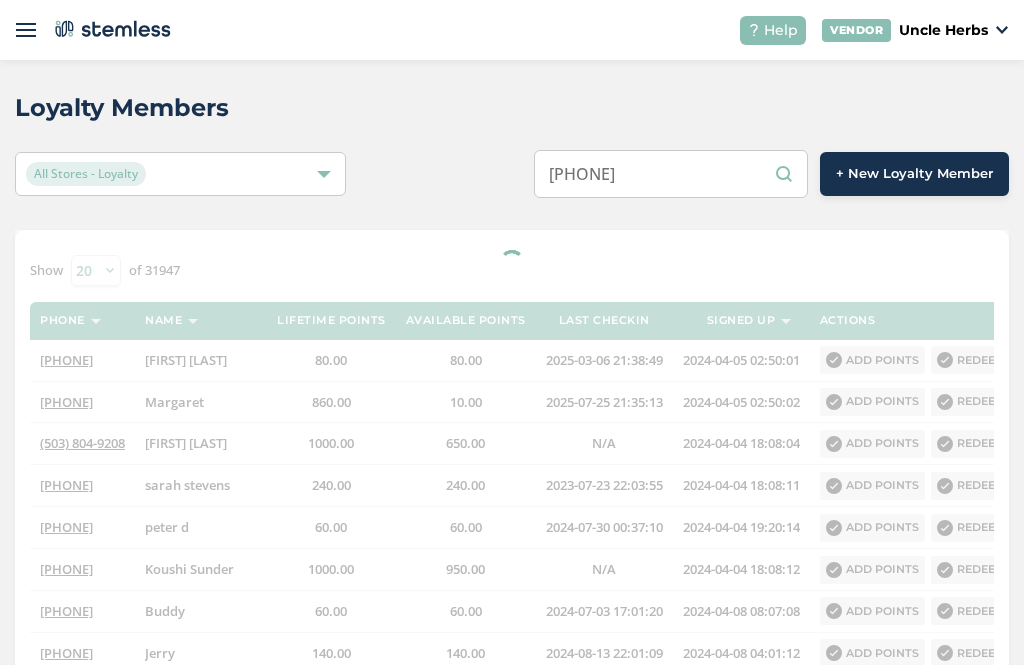 click on "[PHONE]" at bounding box center [671, 174] 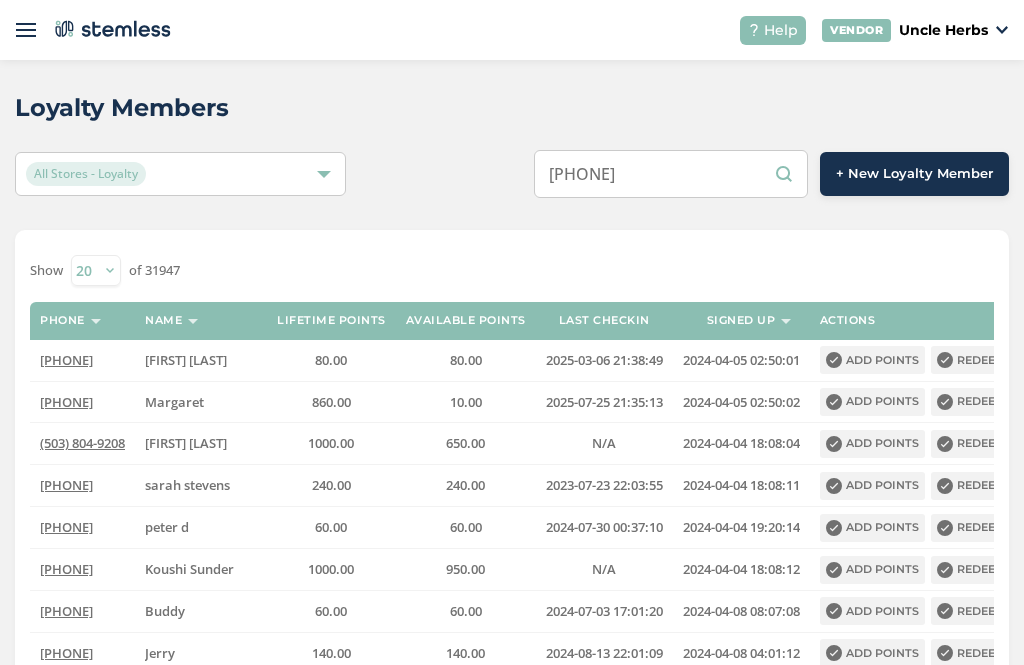 click on "[PHONE]" at bounding box center [671, 174] 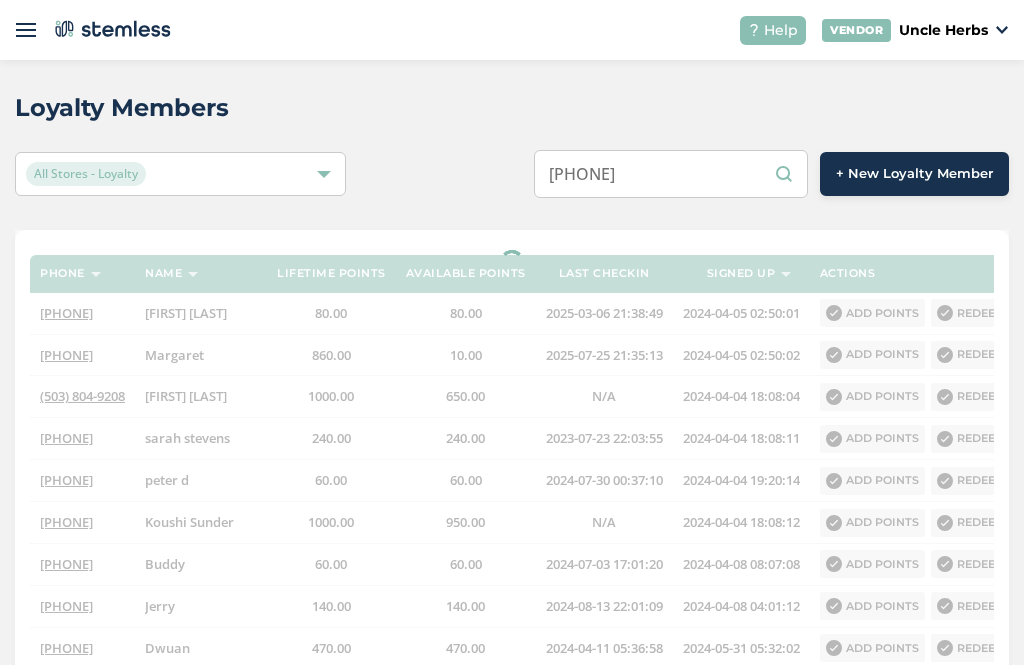 click on "[PHONE]" at bounding box center (671, 174) 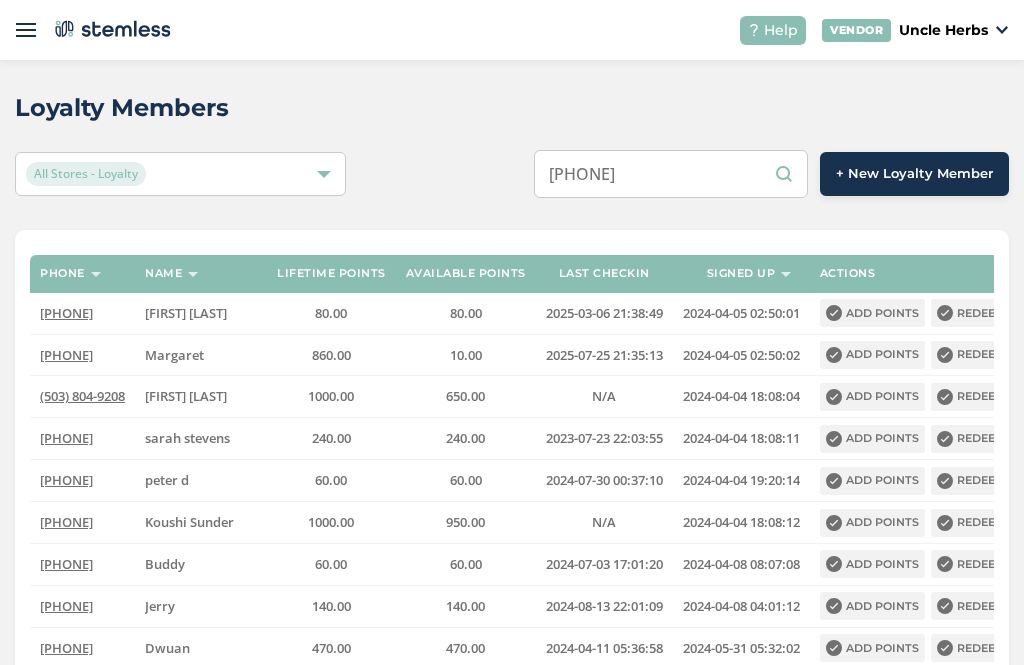 click on "[PHONE]" at bounding box center [671, 174] 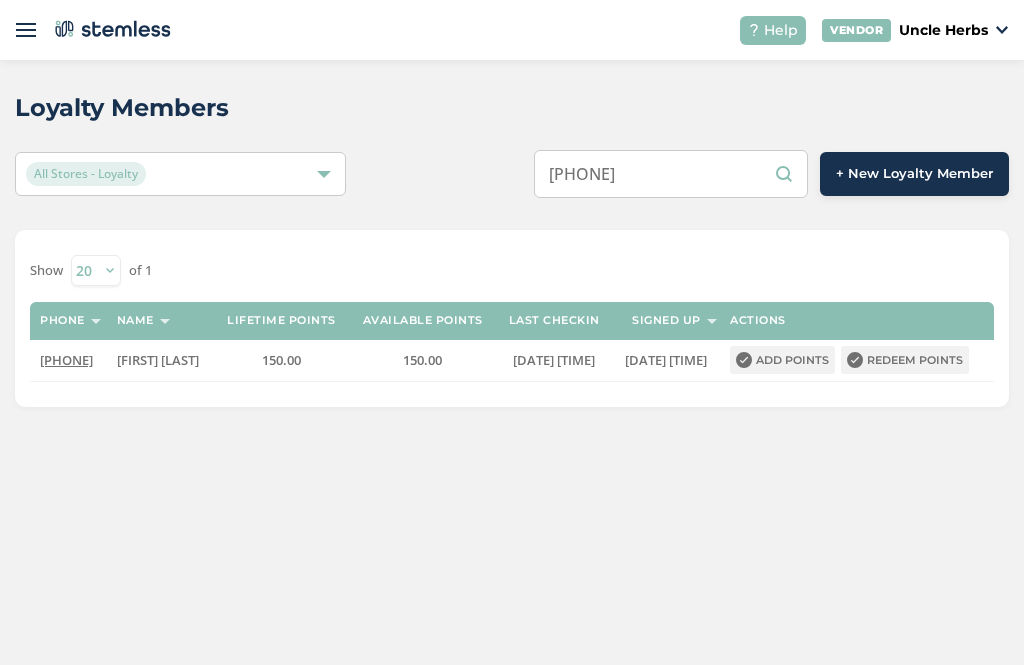 click on "Show  20   50   100  of 1  Phone   Name   Lifetime points   Available points   Last checkin   Signed up   Actions   [PHONE]   [FIRST] [LAST]   150.00   150.00   [DATE] [TIME]   [DATE] [TIME]   Add points   Redeem points" at bounding box center [512, 318] 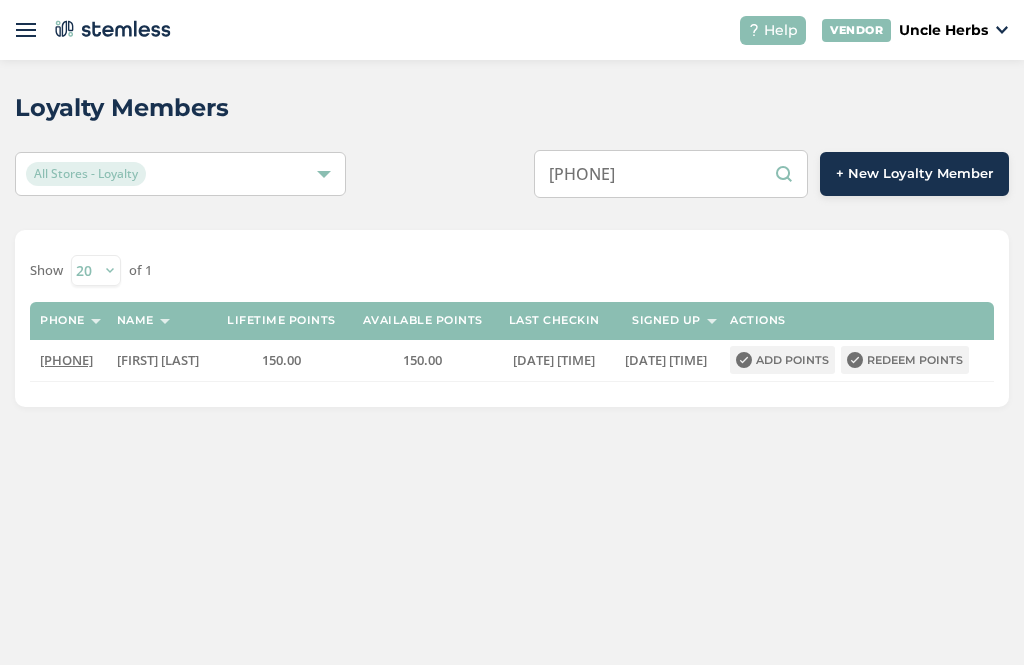 click on "[PHONE]" at bounding box center [671, 174] 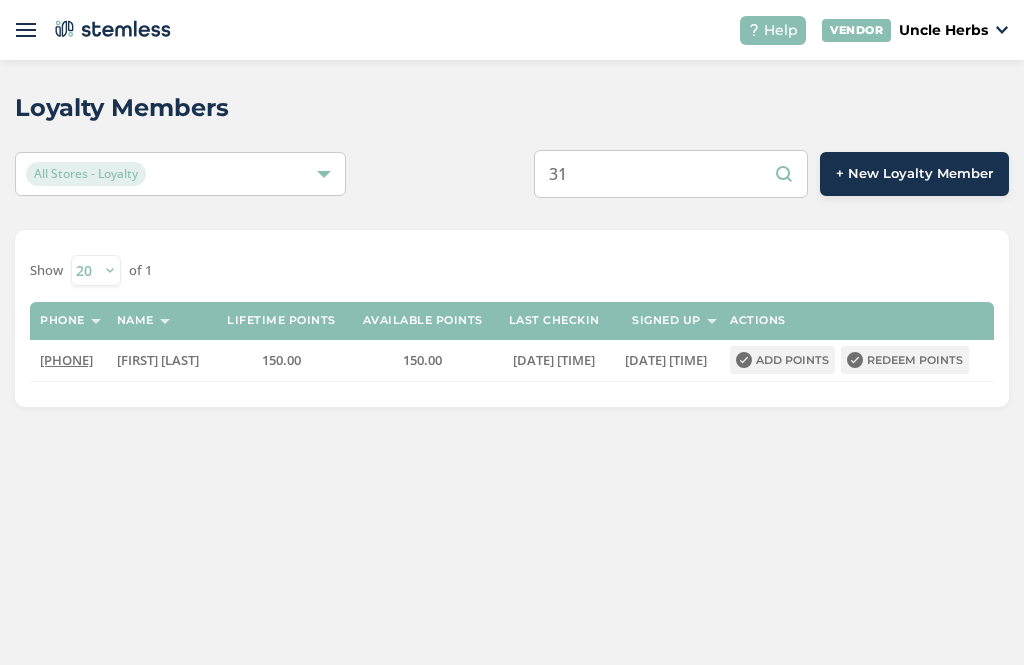 type on "3" 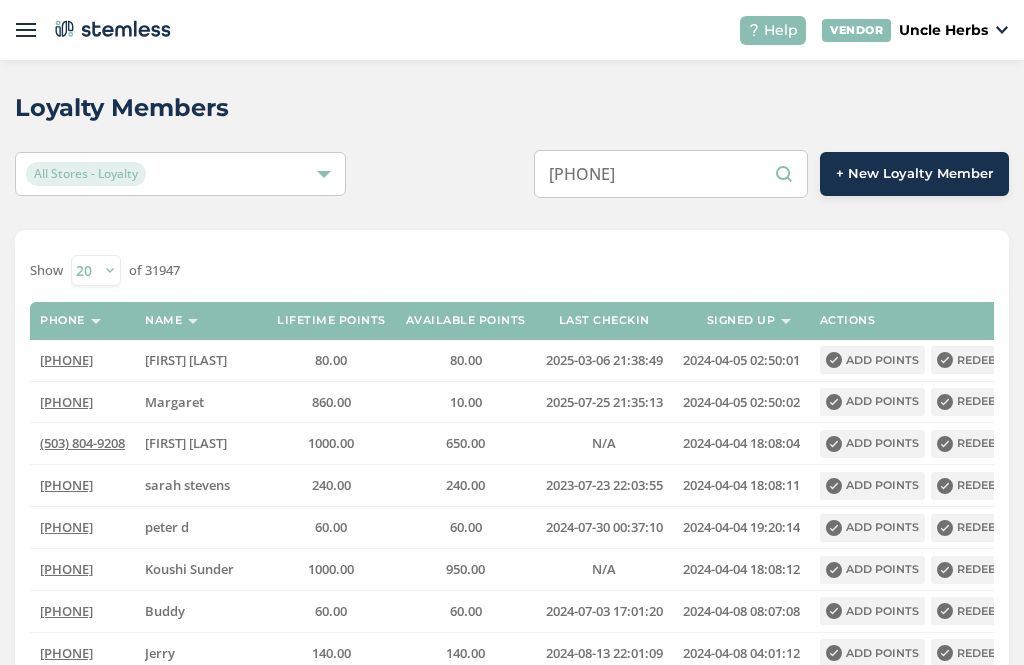 click on "[PHONE]" at bounding box center (671, 174) 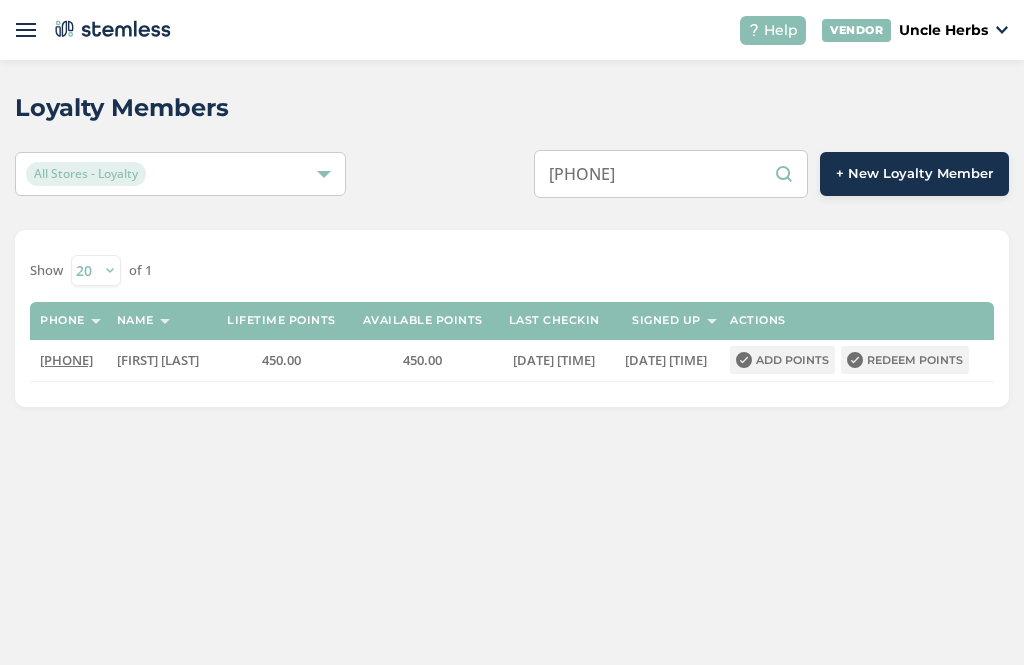 scroll, scrollTop: 64, scrollLeft: 0, axis: vertical 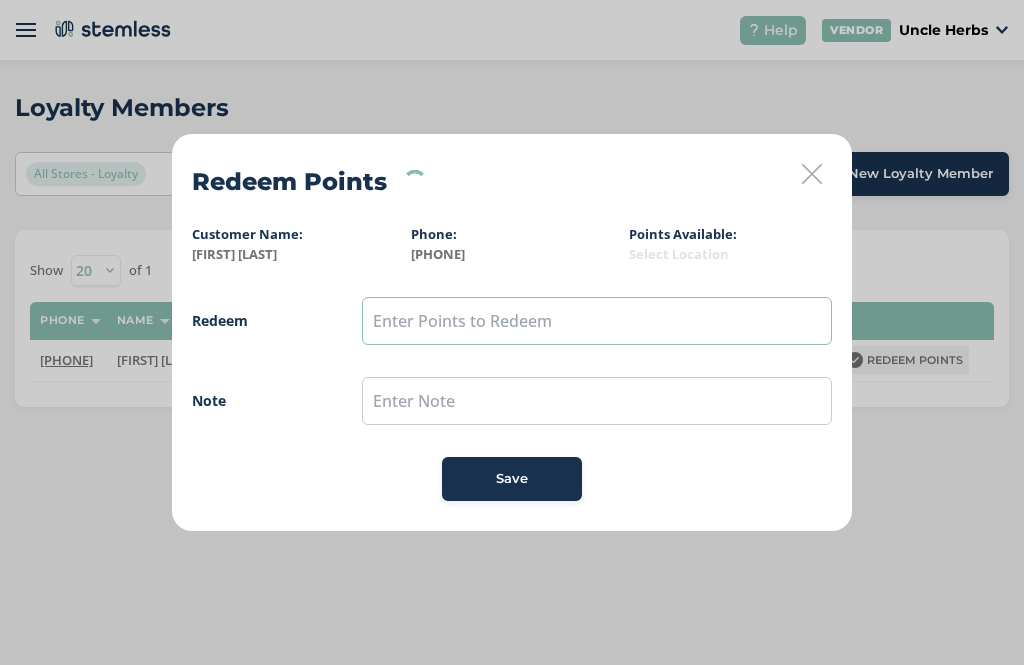 click at bounding box center (597, 321) 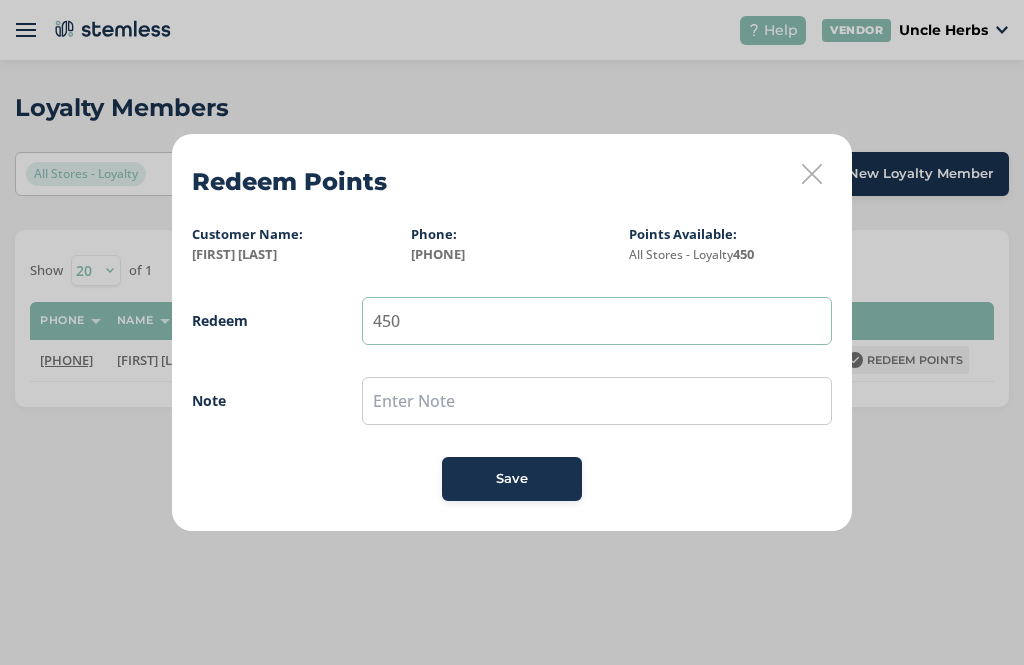 type on "450" 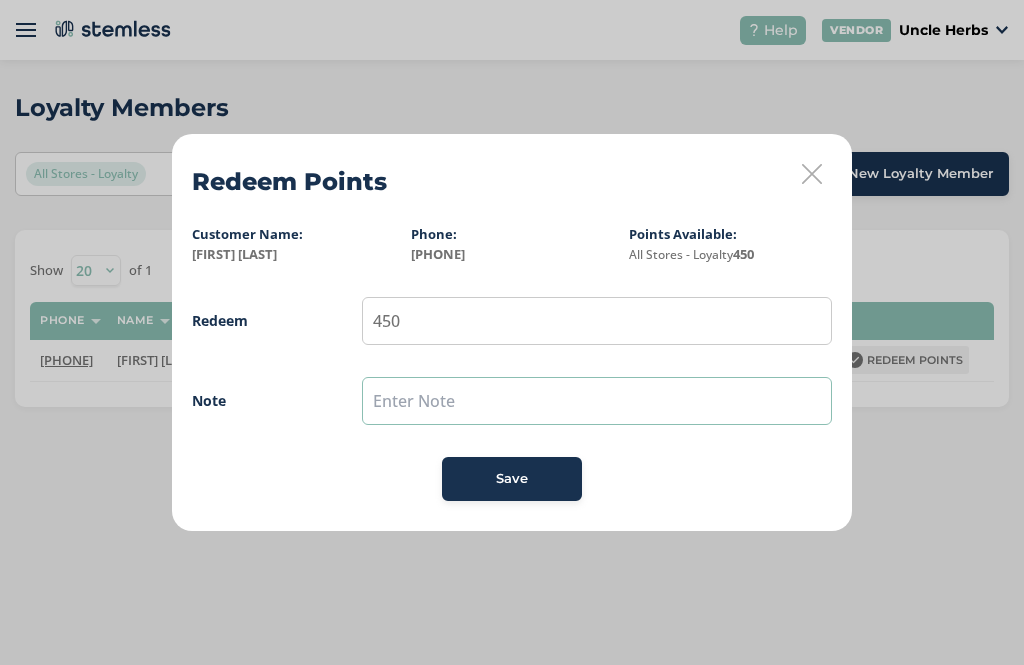 click at bounding box center (597, 401) 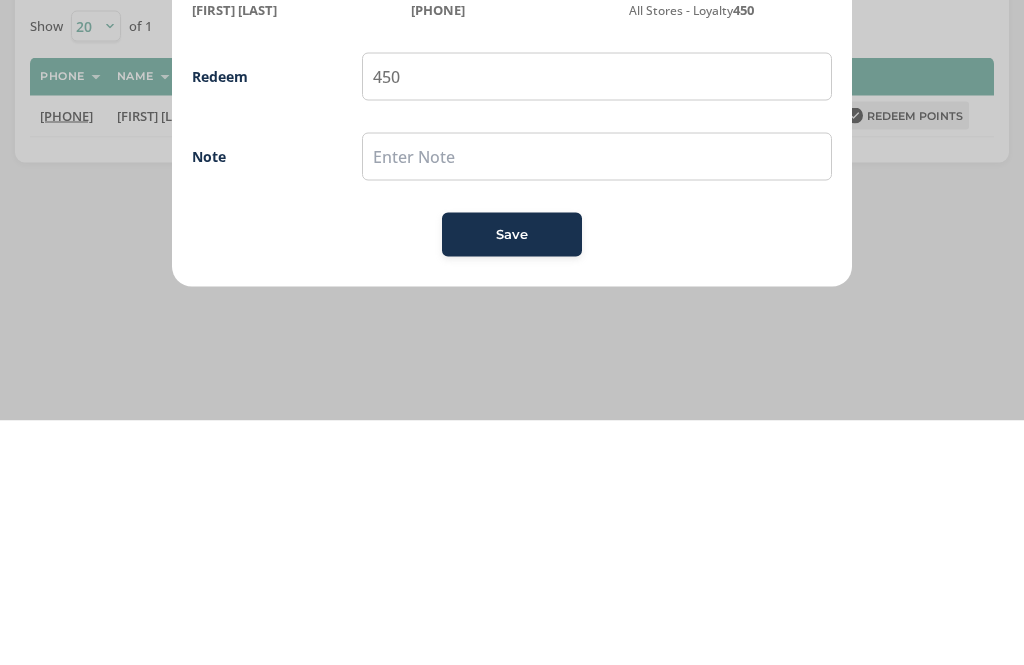 click on "Save" at bounding box center [512, 479] 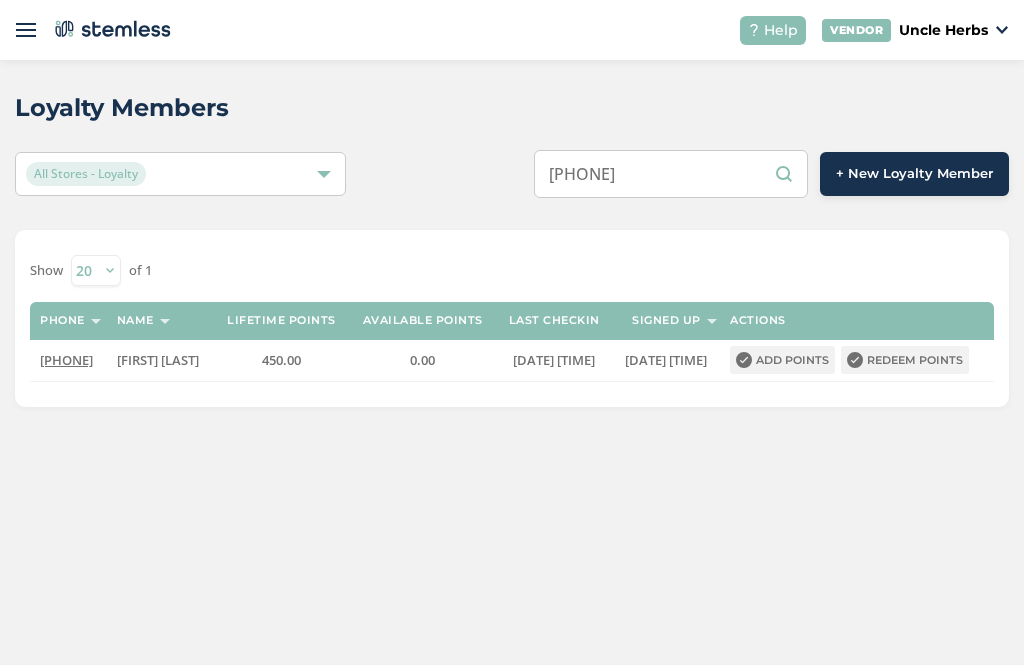 click on "[PHONE]" at bounding box center (671, 174) 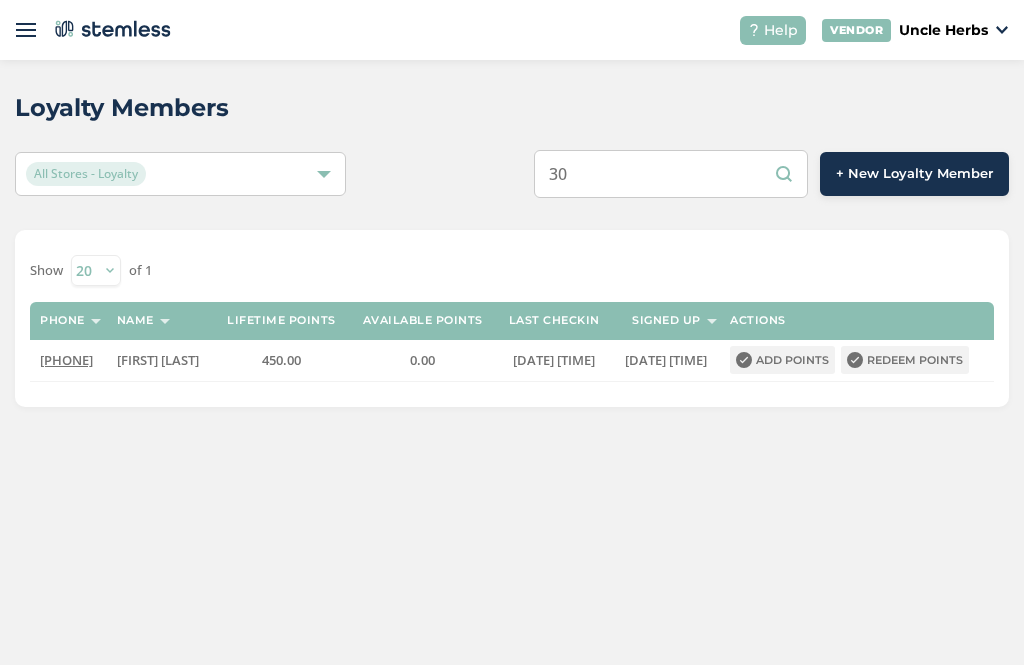 type on "3" 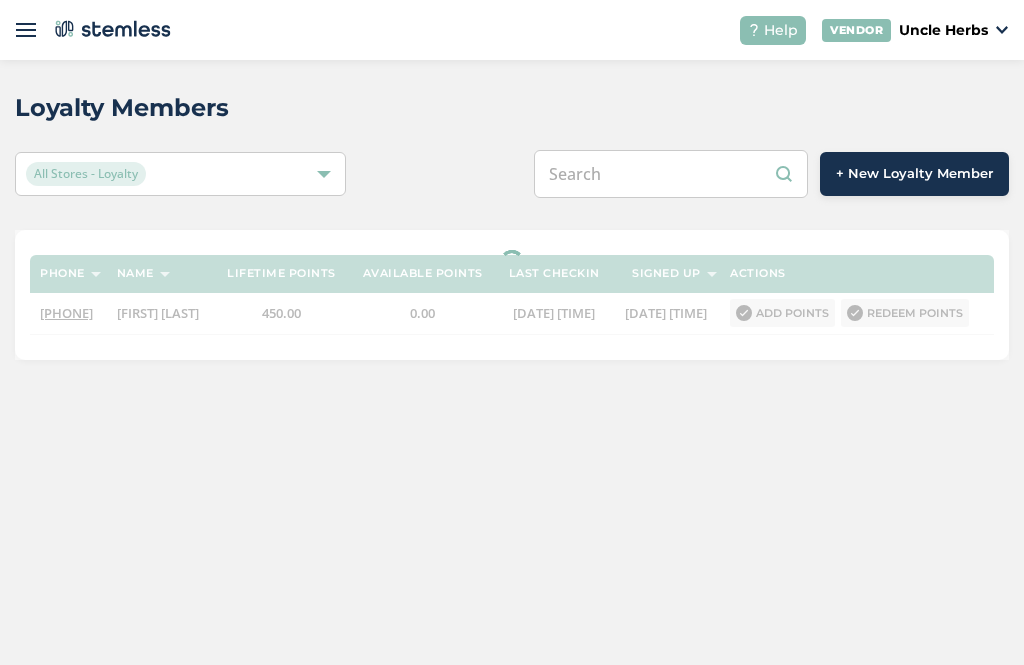 click at bounding box center [671, 174] 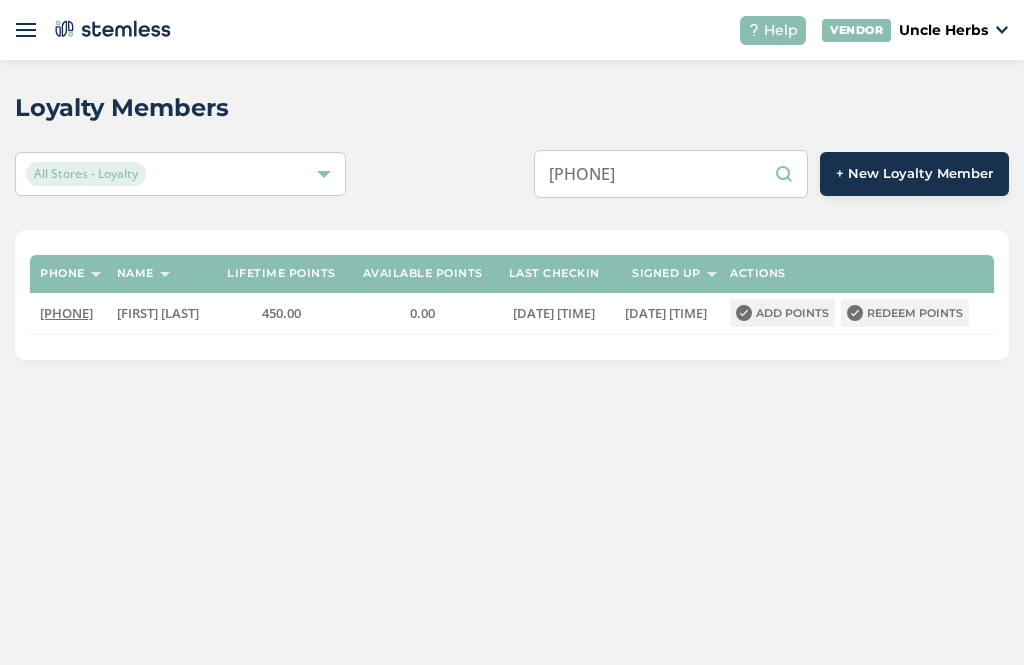 click on "[PHONE]" at bounding box center (671, 174) 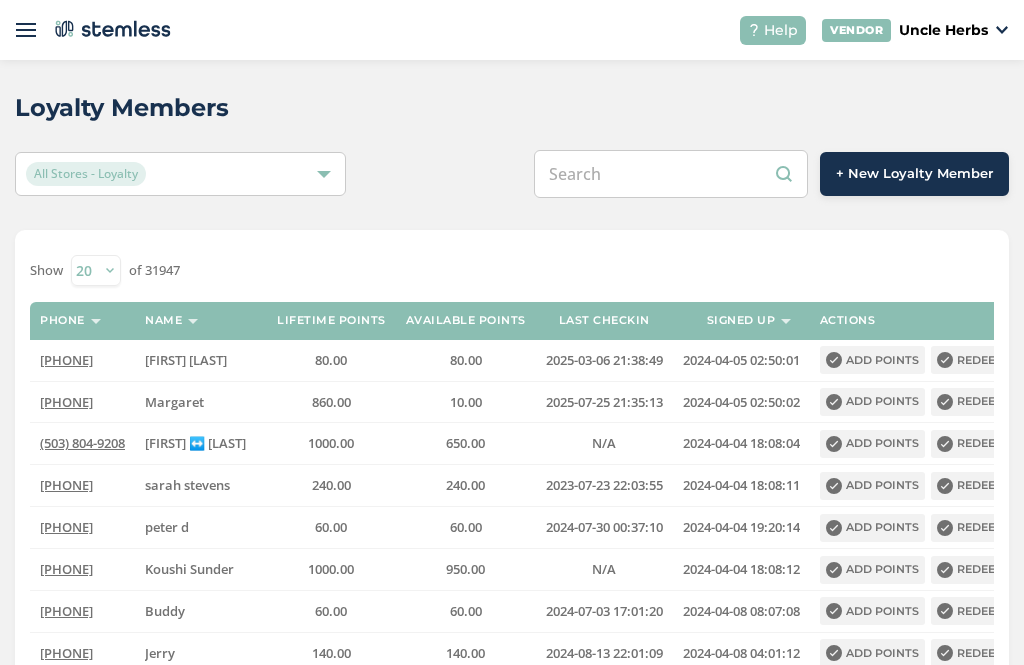 click at bounding box center [671, 174] 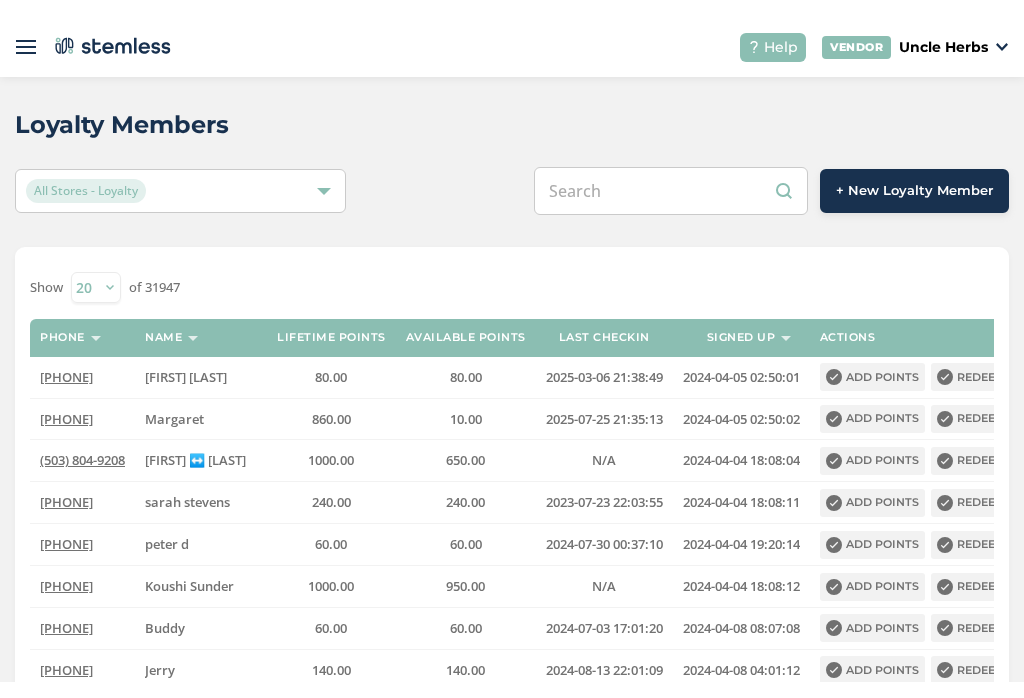 scroll, scrollTop: 0, scrollLeft: 0, axis: both 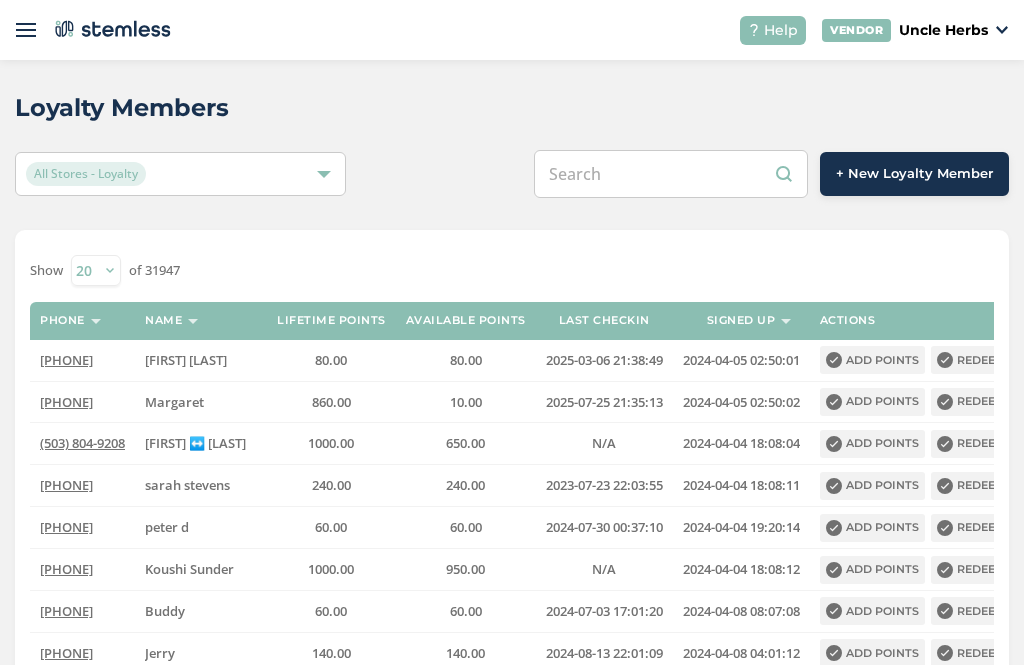 click at bounding box center [671, 174] 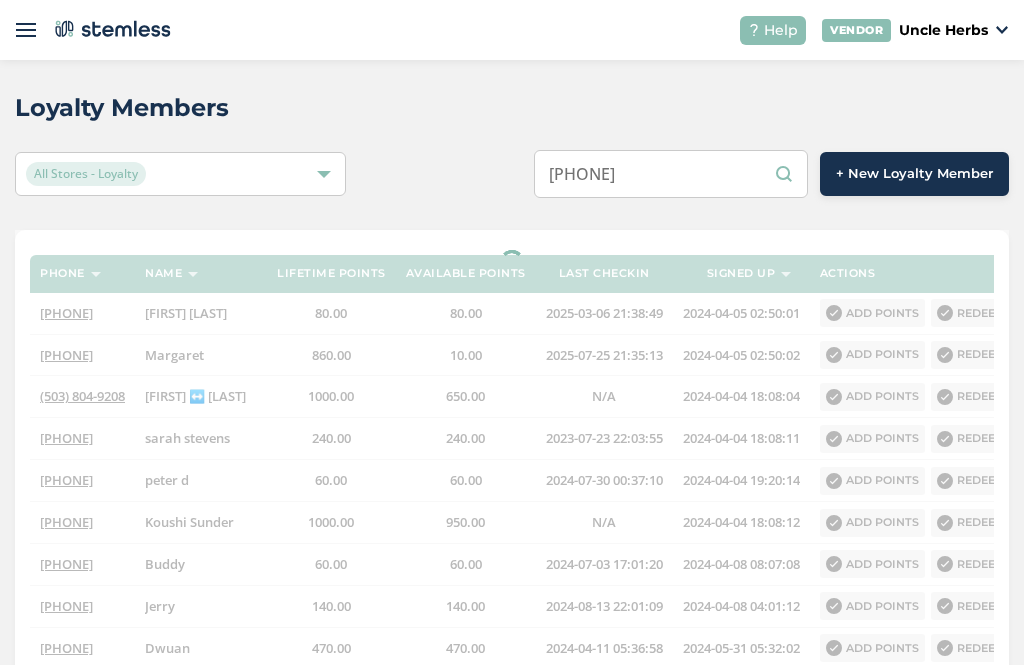 click on "[PHONE]" at bounding box center [671, 174] 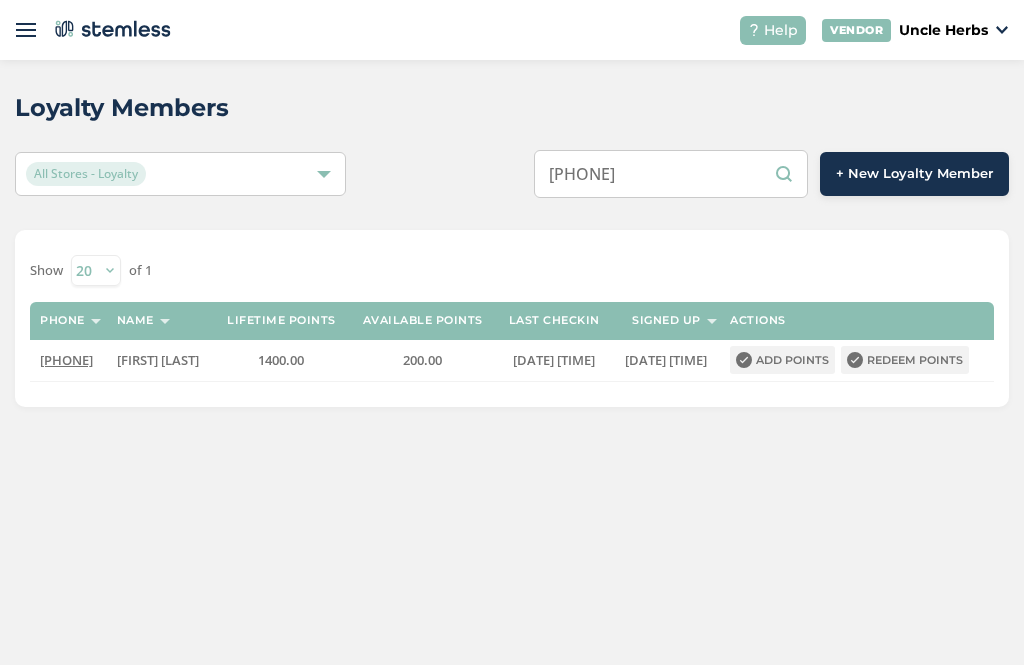 type on "[PHONE]" 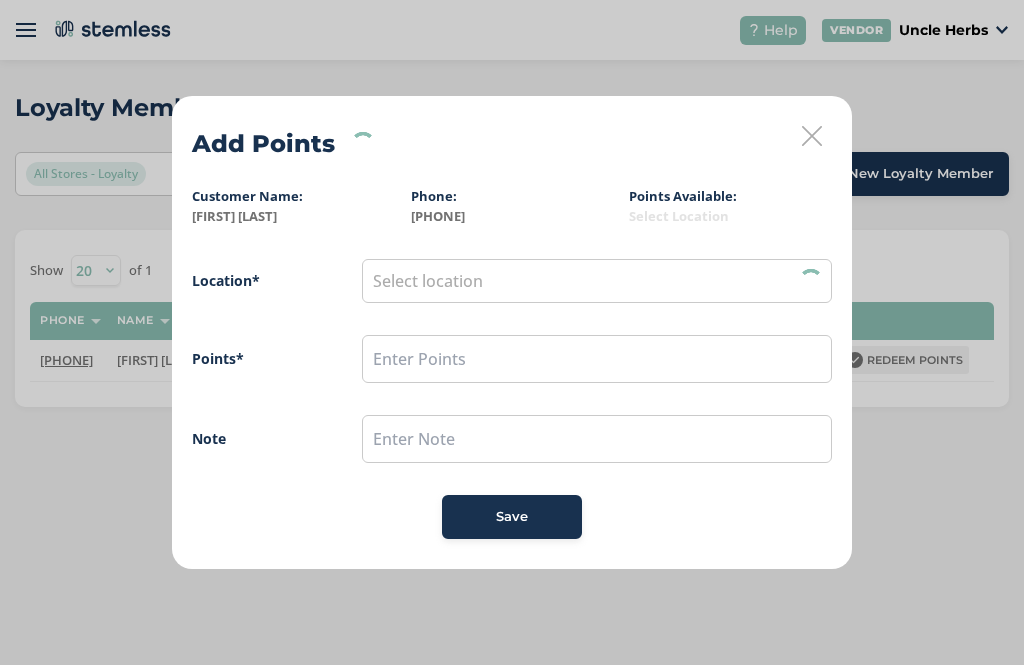 click at bounding box center (812, 136) 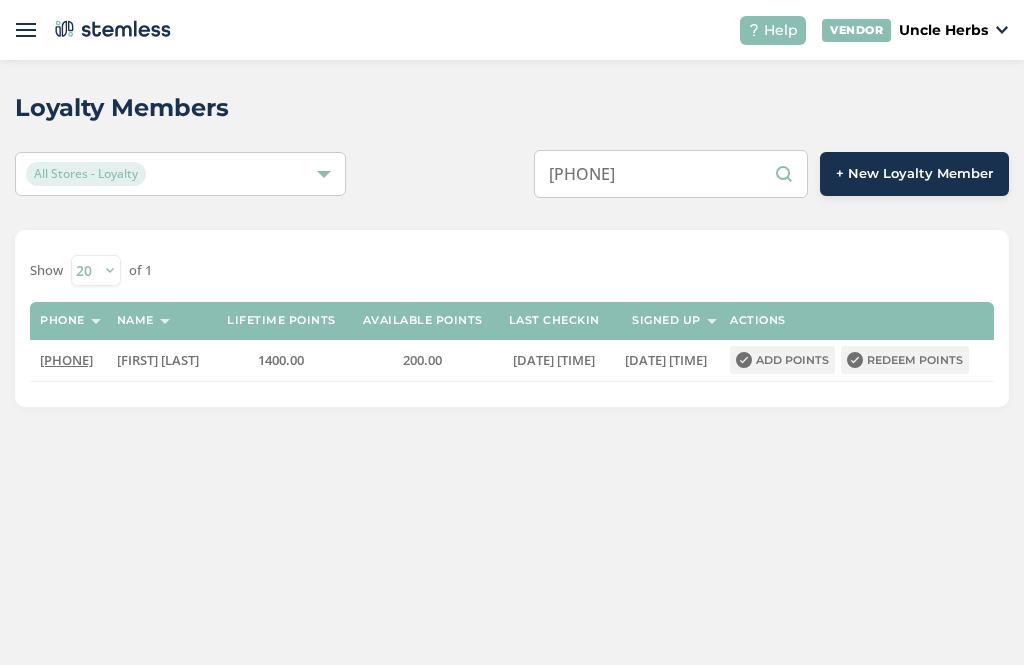 click on "Redeem points" at bounding box center (905, 360) 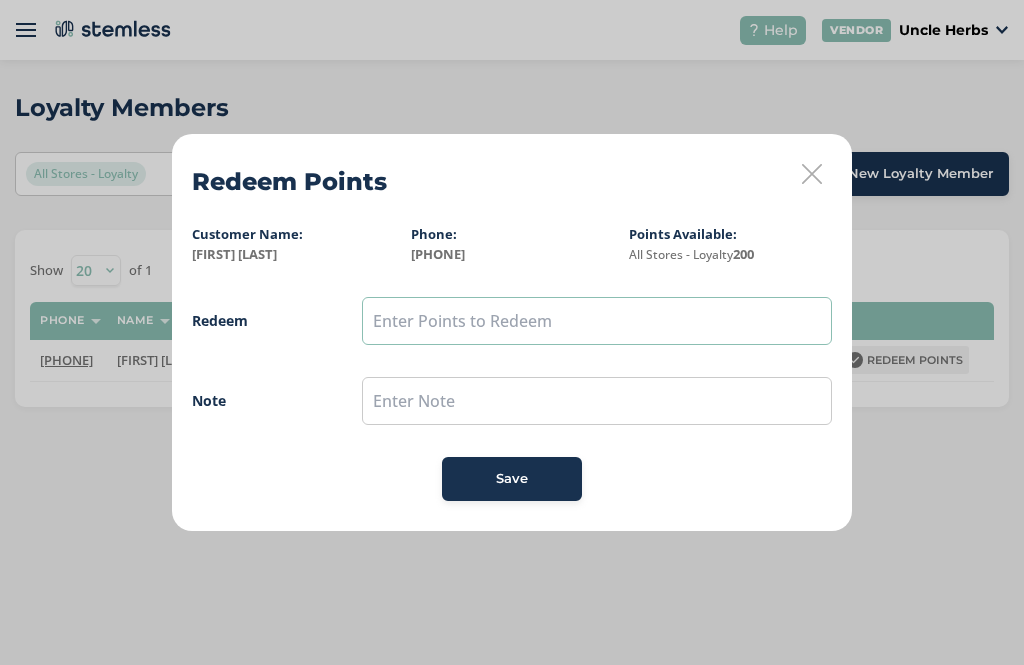 click at bounding box center (597, 321) 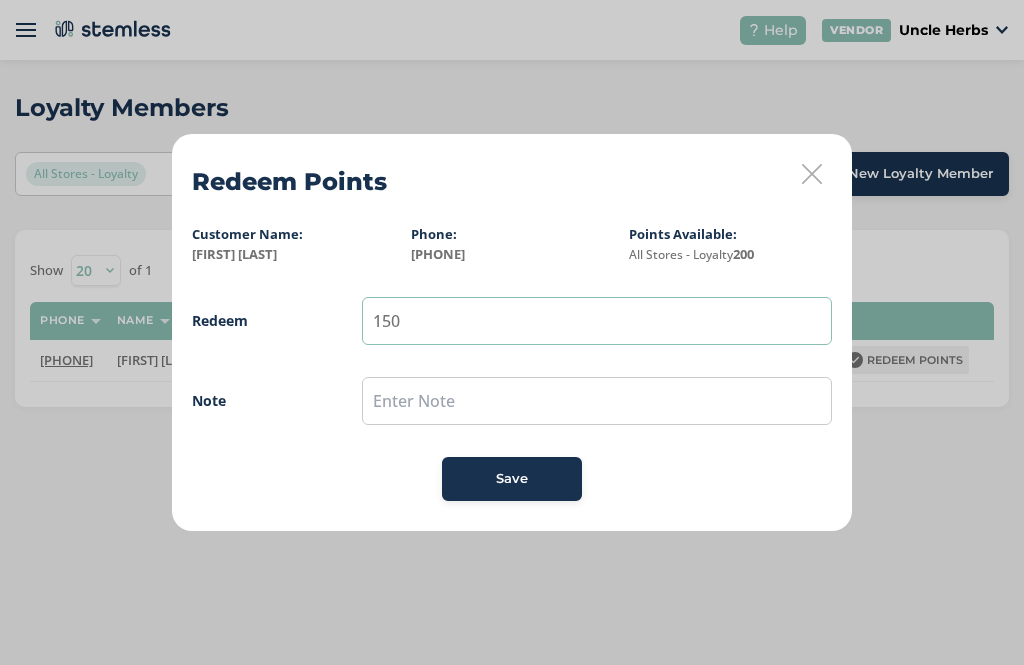 type on "150" 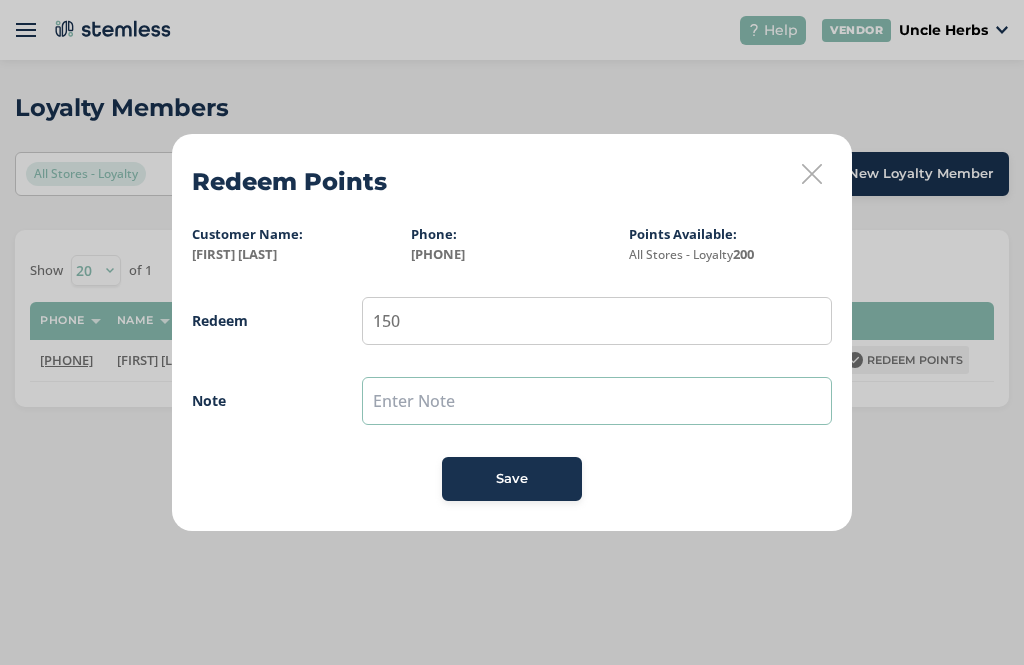 click at bounding box center (597, 401) 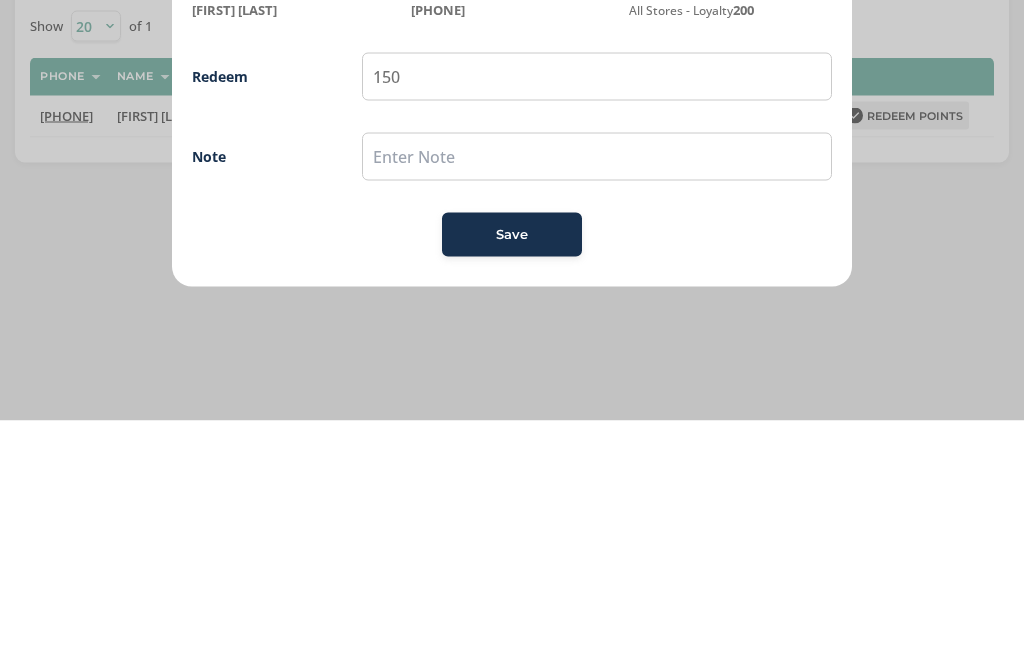 click on "Save" at bounding box center (512, 479) 